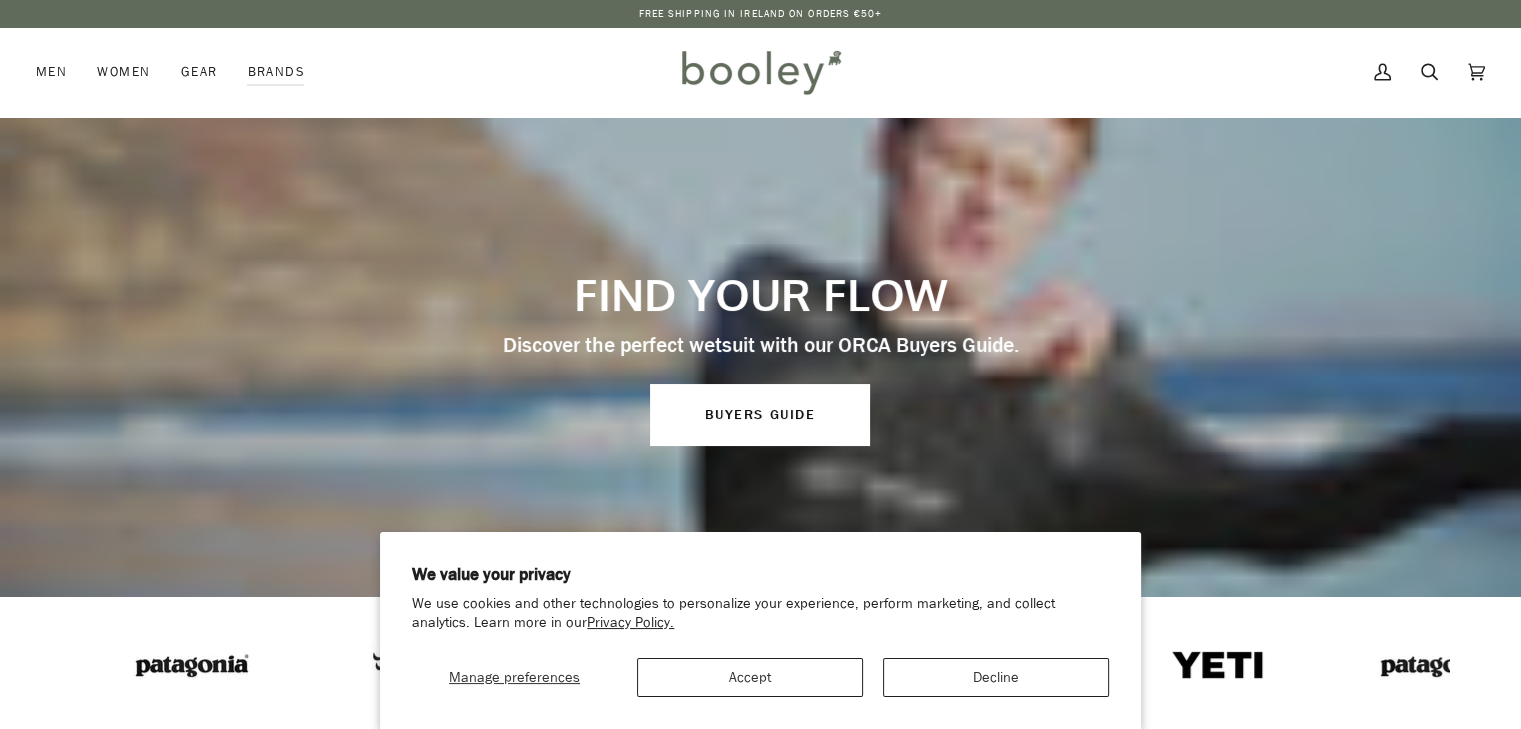 scroll, scrollTop: 0, scrollLeft: 0, axis: both 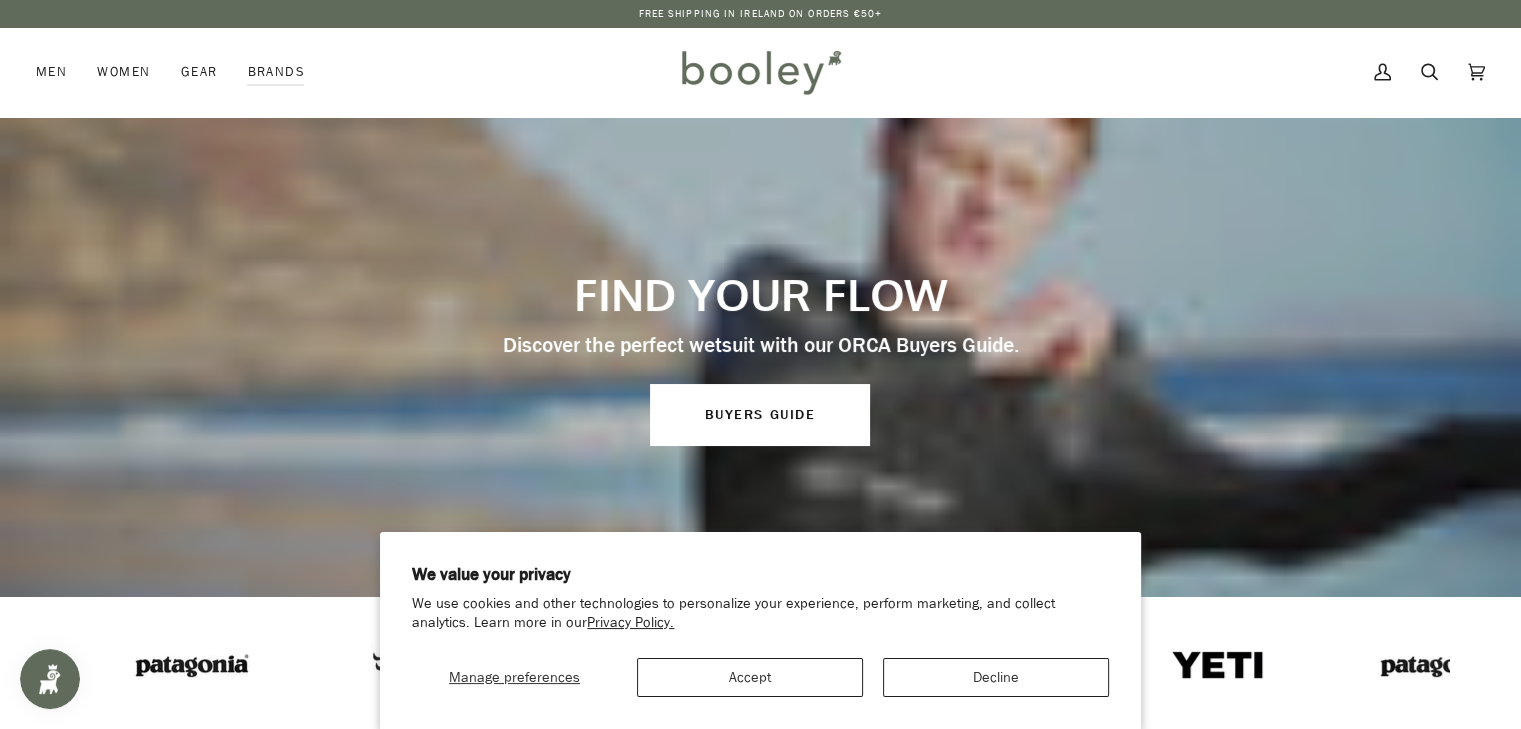 click on "Manage preferences Accept Decline" at bounding box center (760, 670) 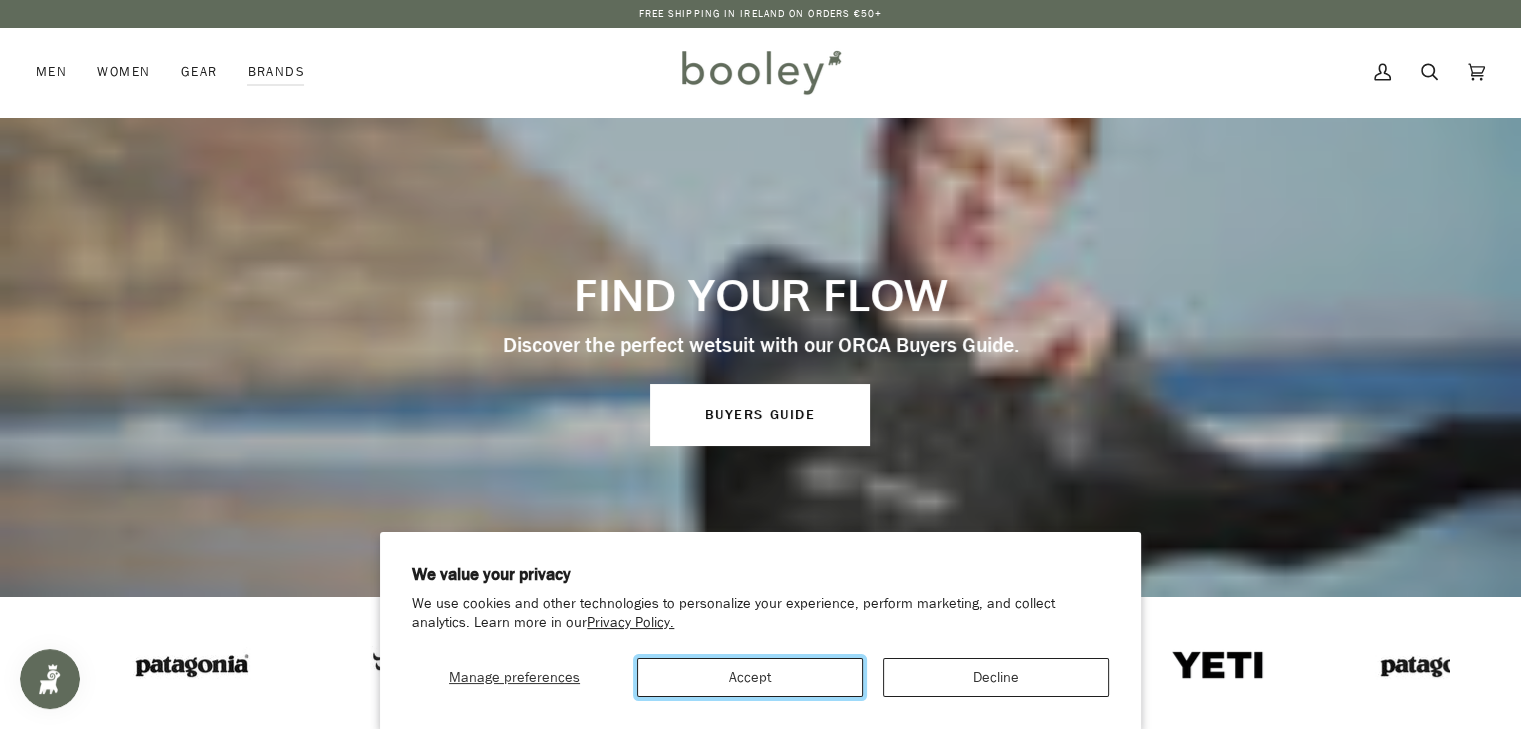 click on "Accept" at bounding box center [750, 677] 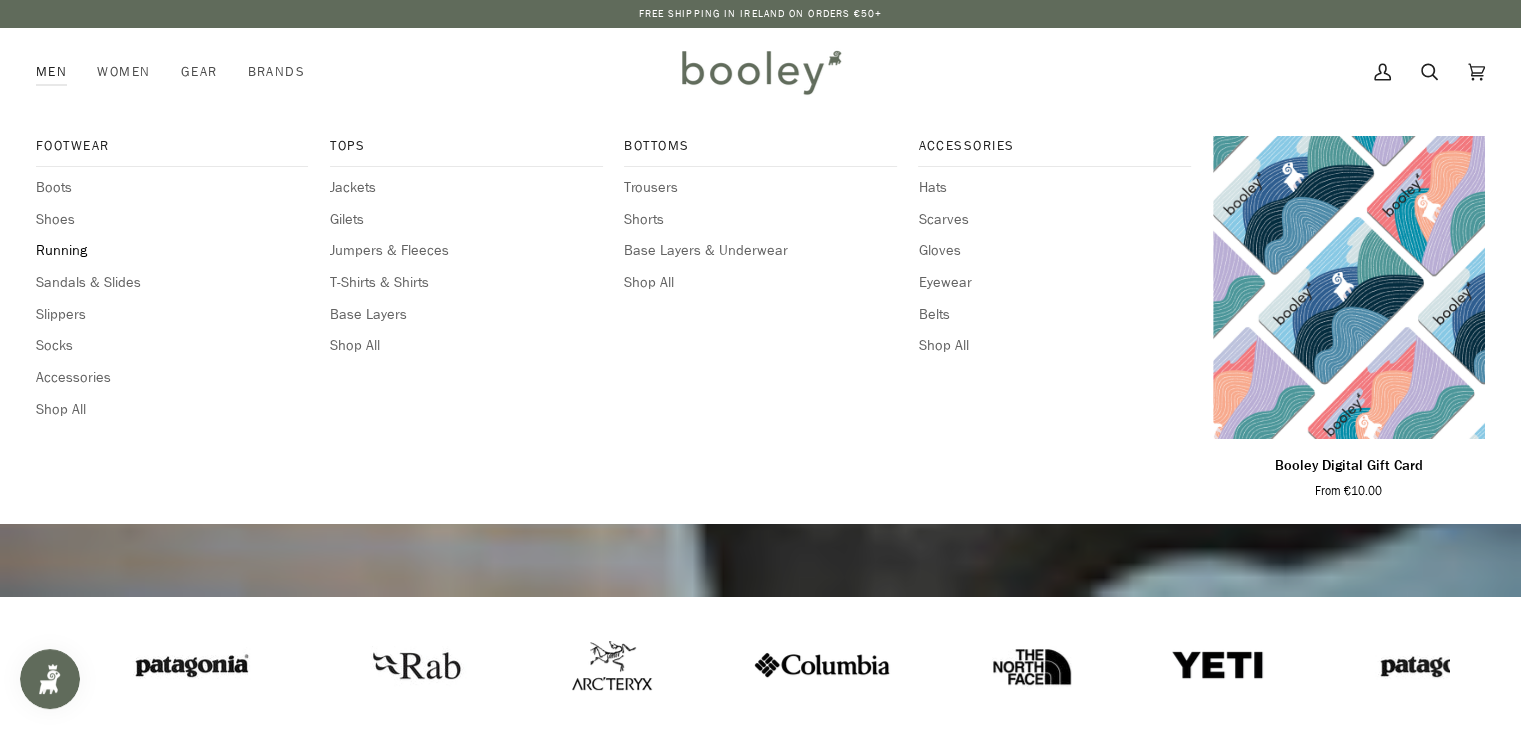 click on "Running" at bounding box center [172, 251] 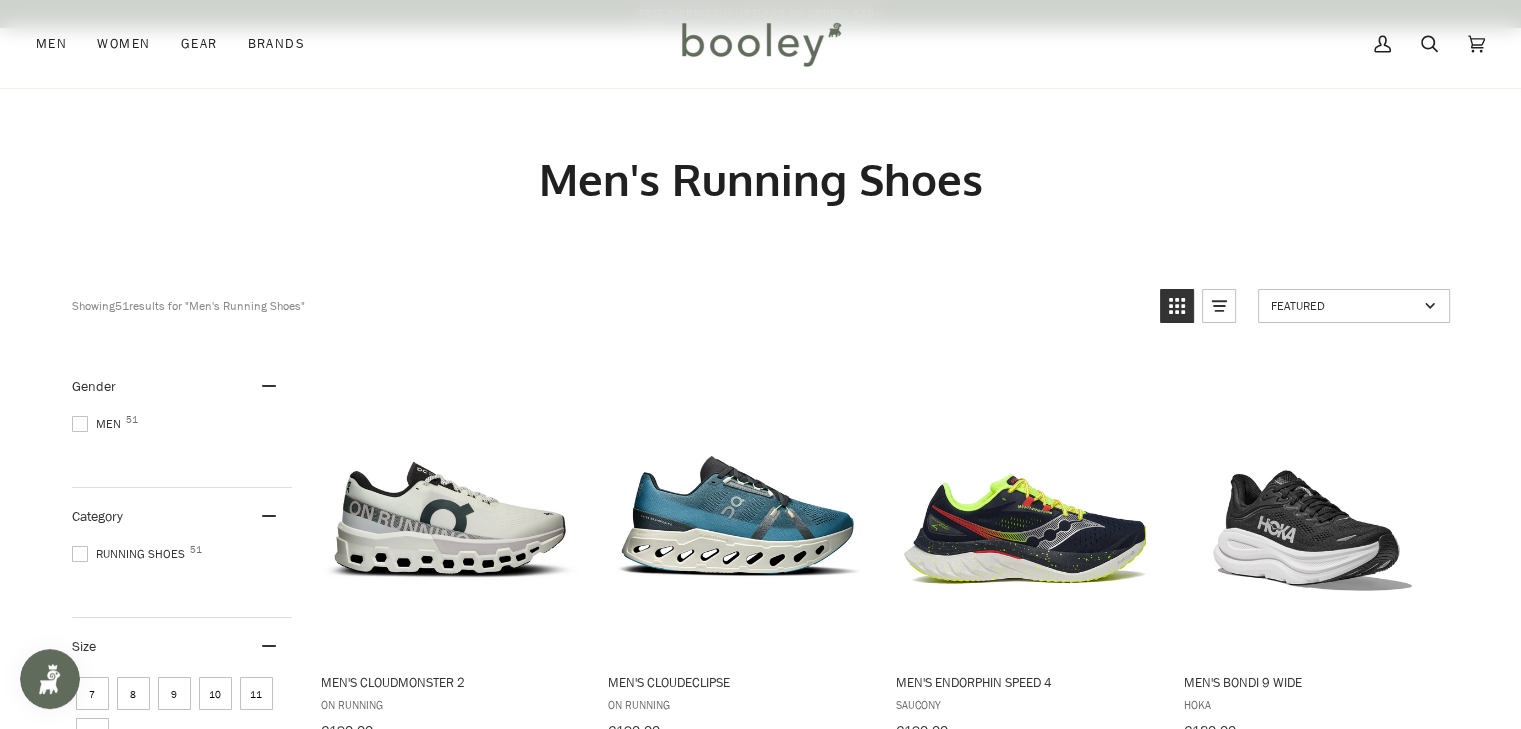 scroll, scrollTop: 400, scrollLeft: 0, axis: vertical 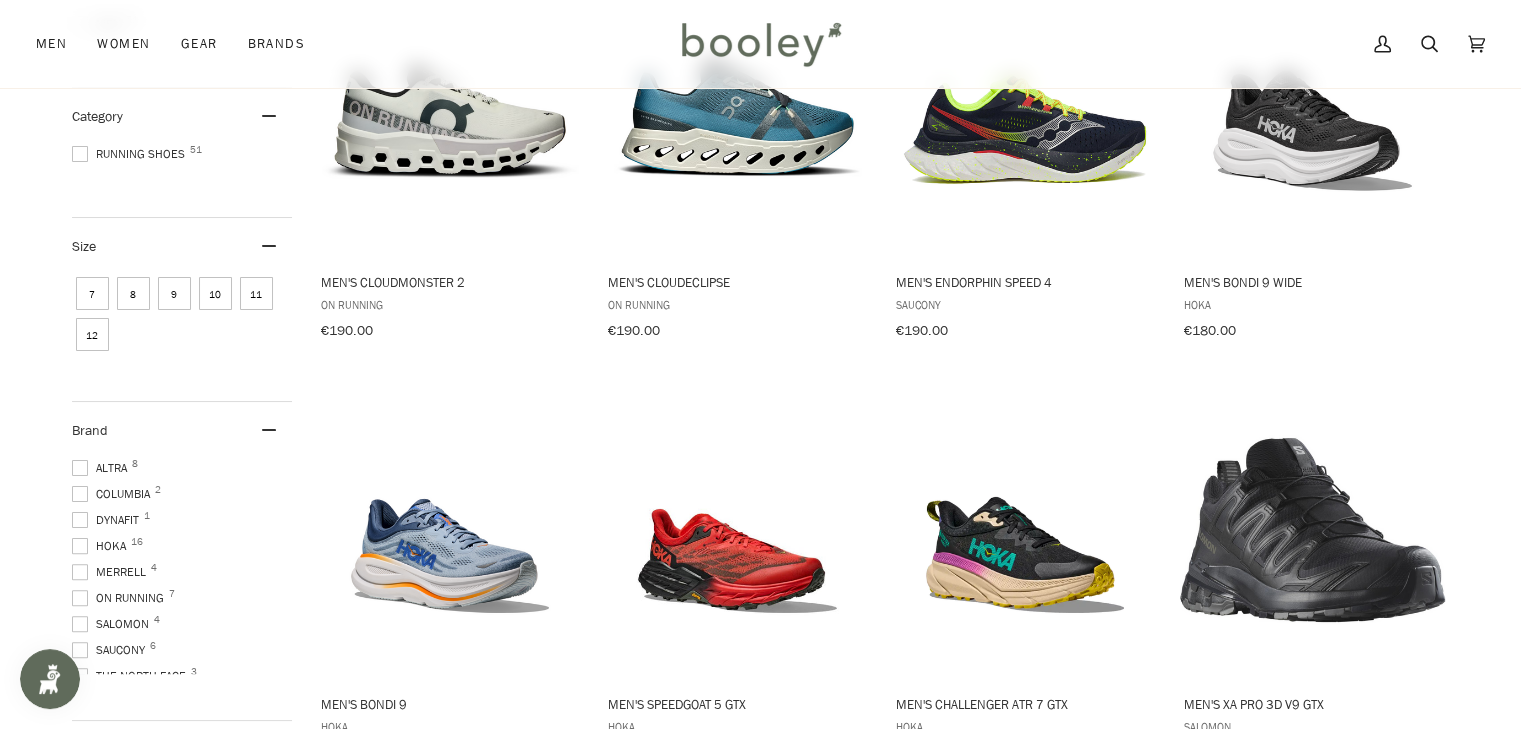 click at bounding box center [80, 468] 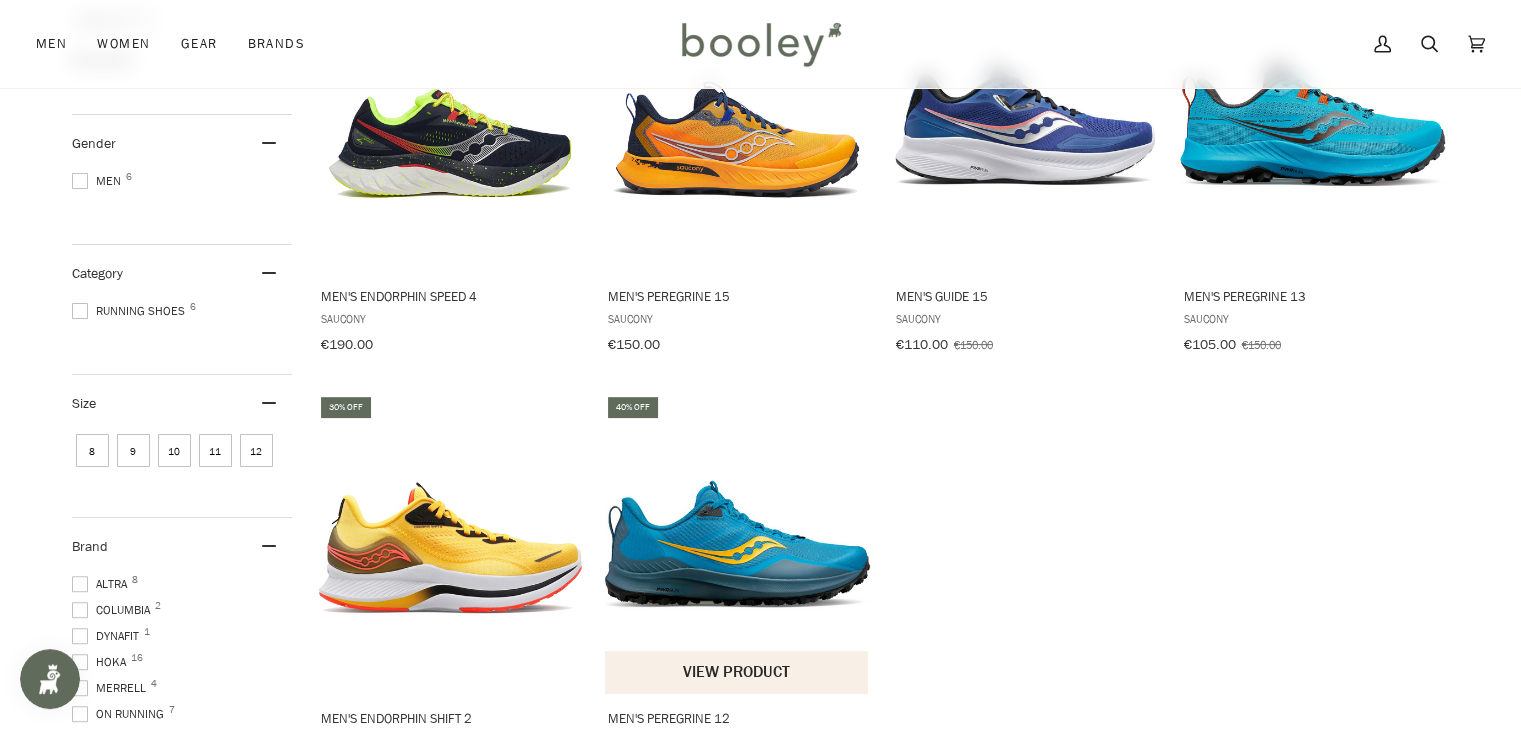 scroll, scrollTop: 300, scrollLeft: 0, axis: vertical 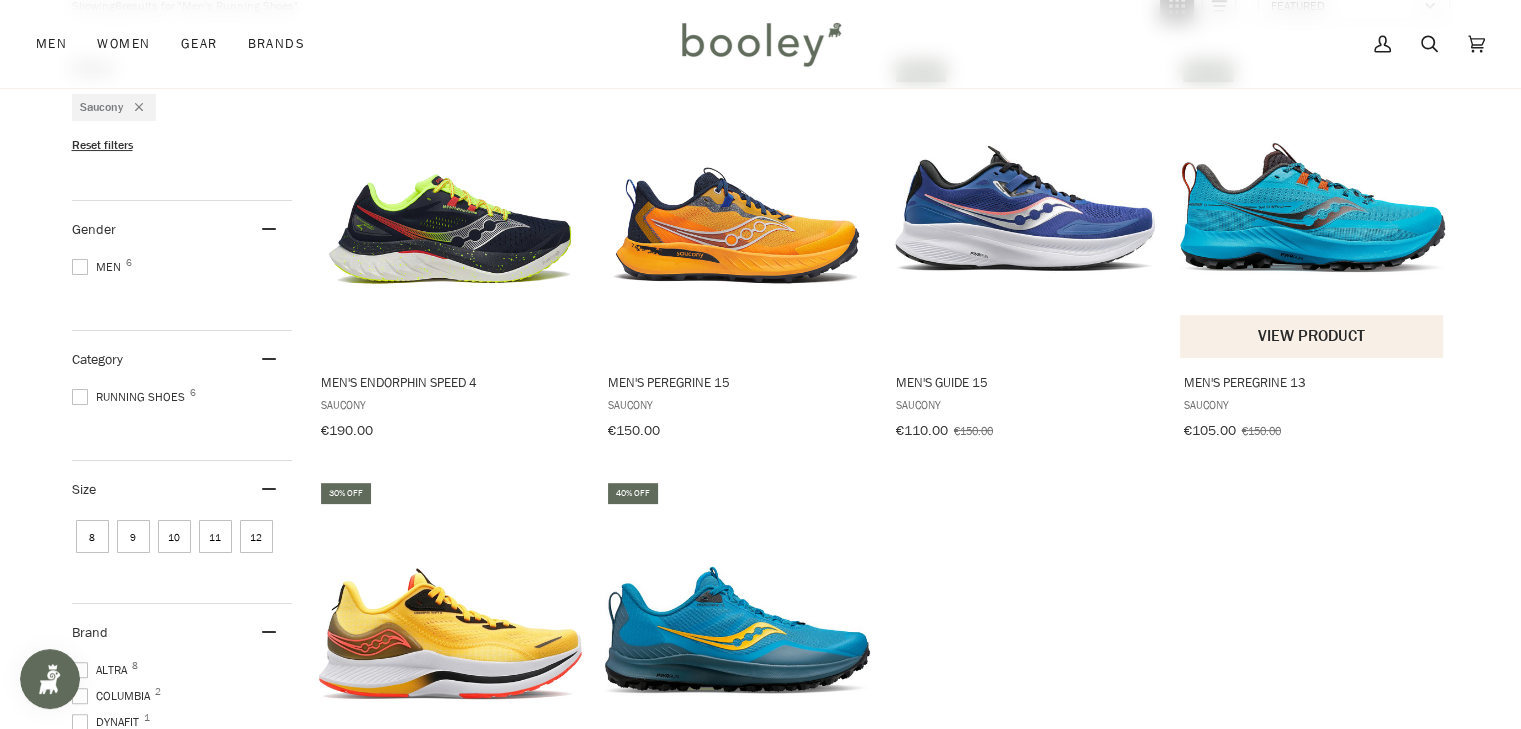 click at bounding box center [1312, 207] 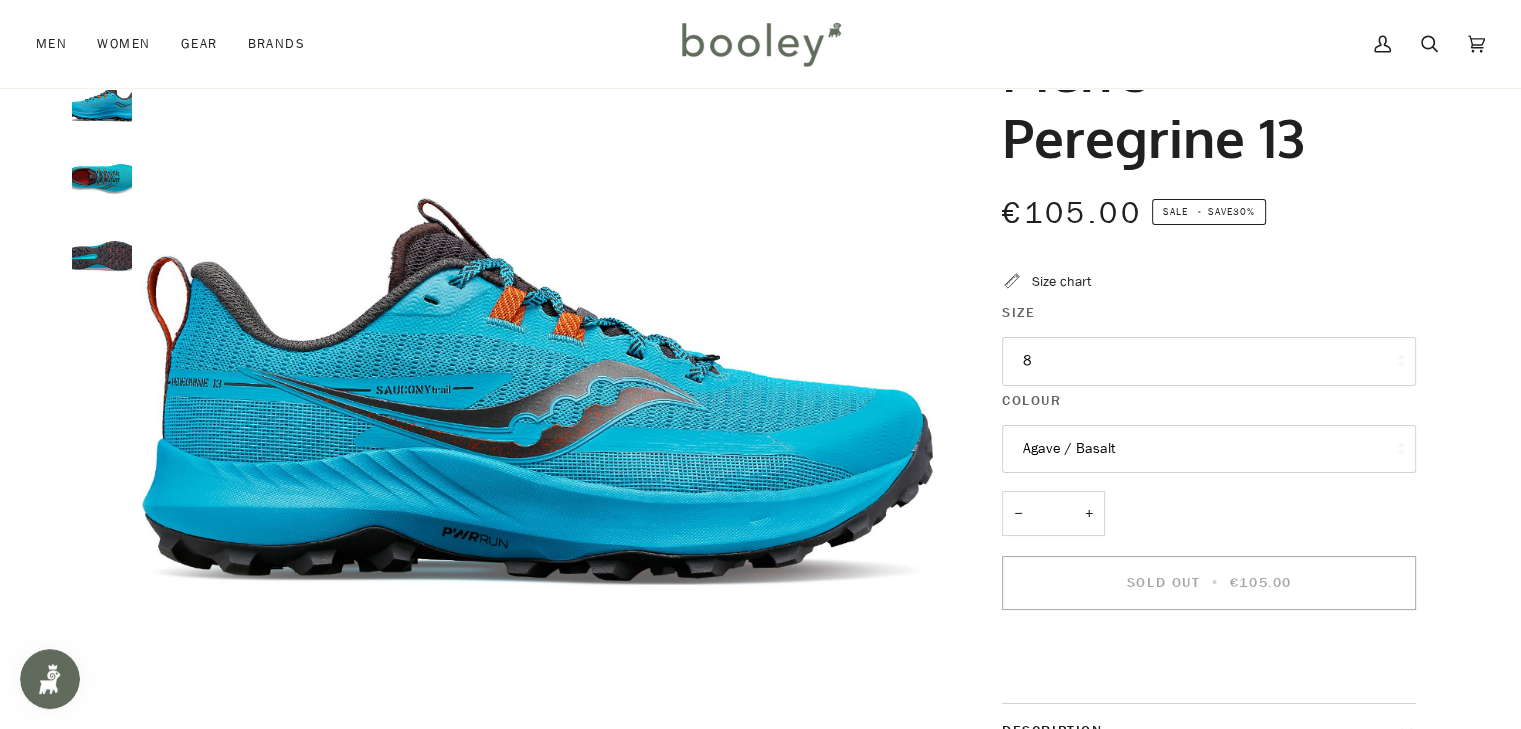 scroll, scrollTop: 100, scrollLeft: 0, axis: vertical 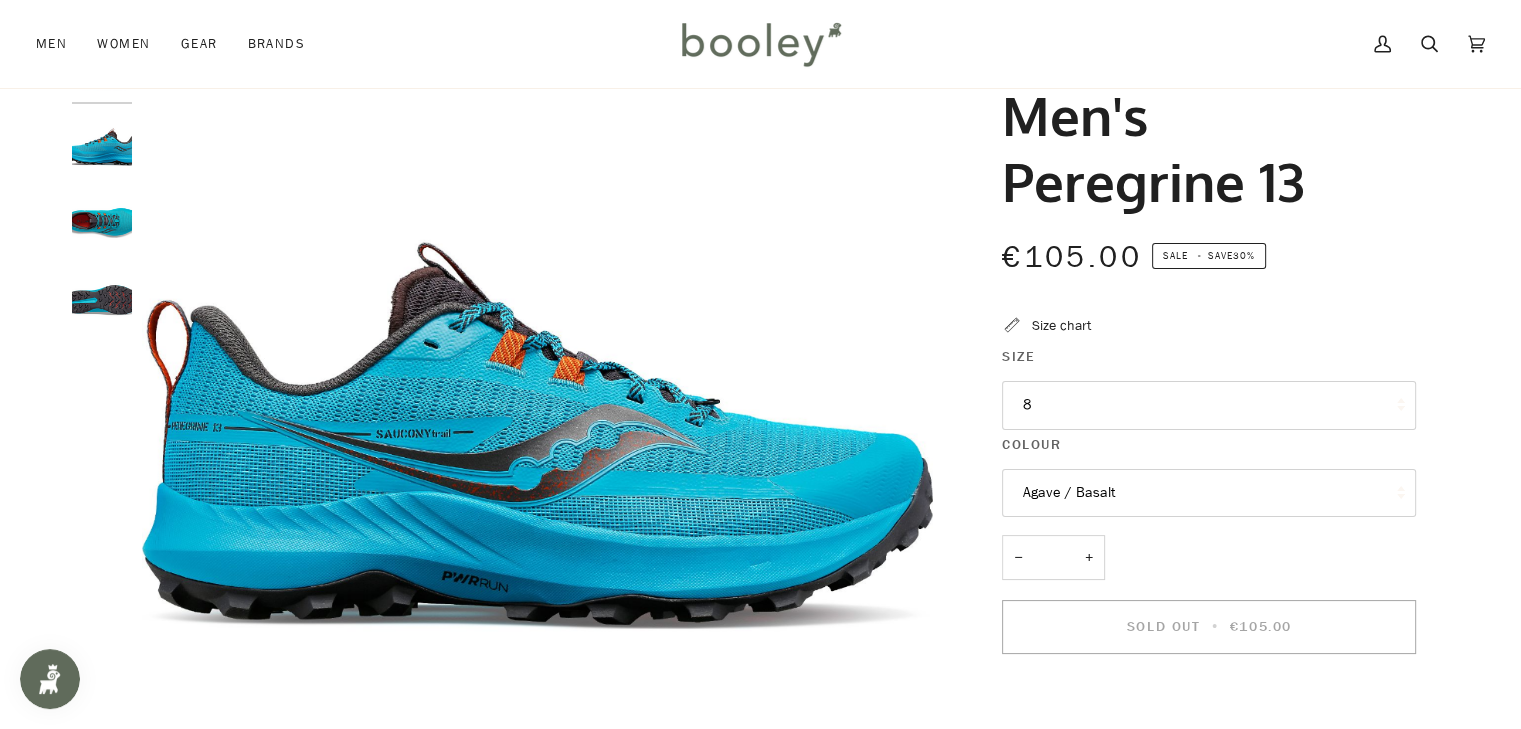 click on "8" at bounding box center [1209, 405] 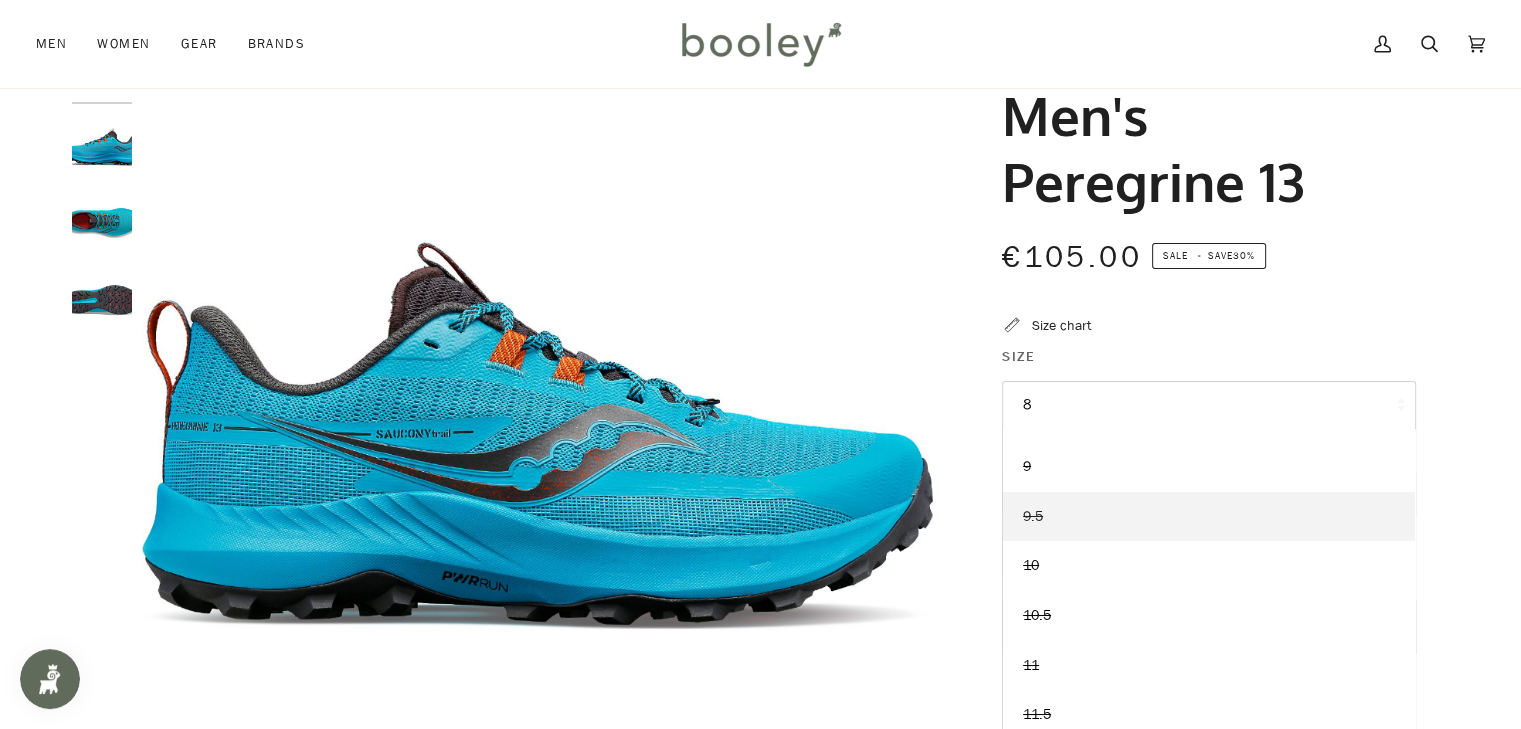 scroll, scrollTop: 97, scrollLeft: 0, axis: vertical 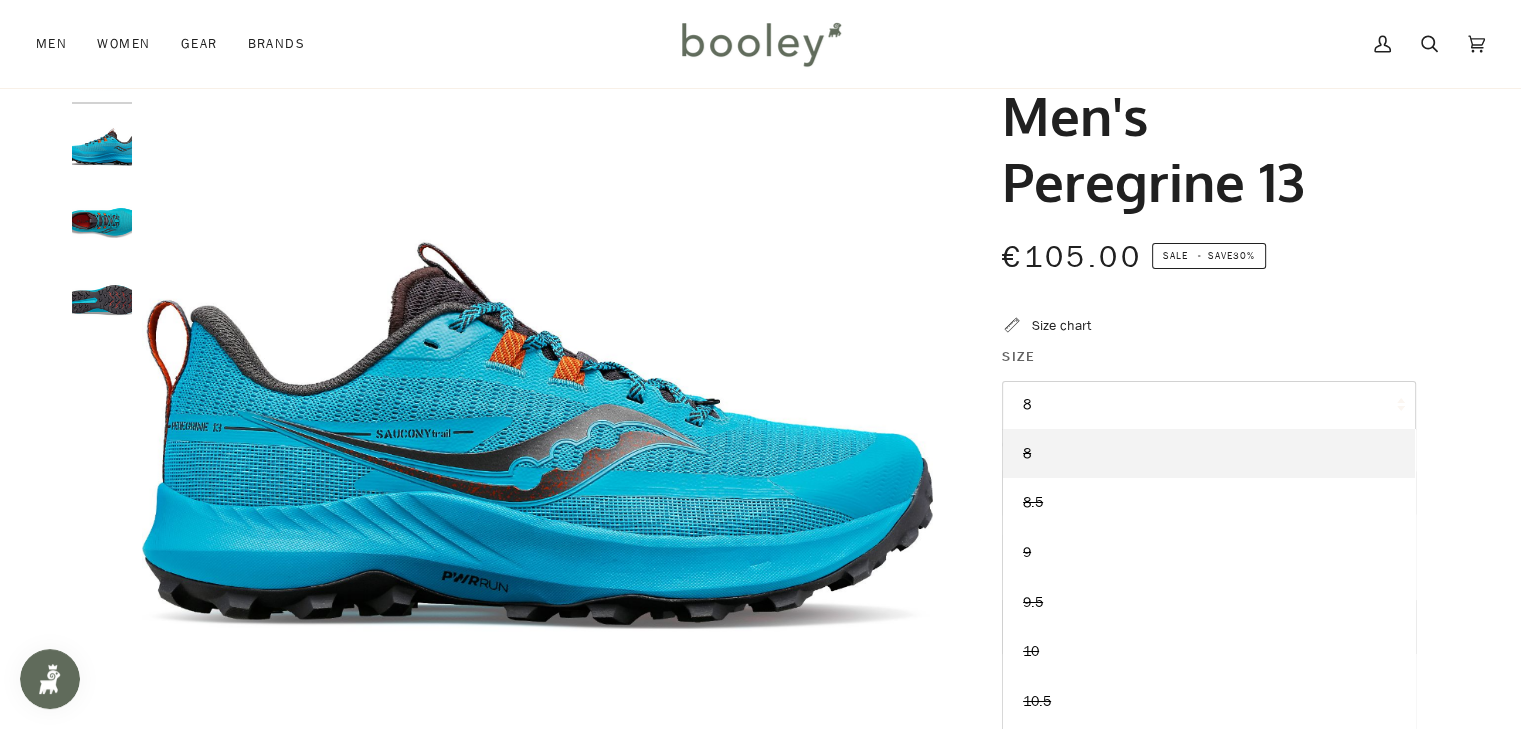 click at bounding box center [537, 435] 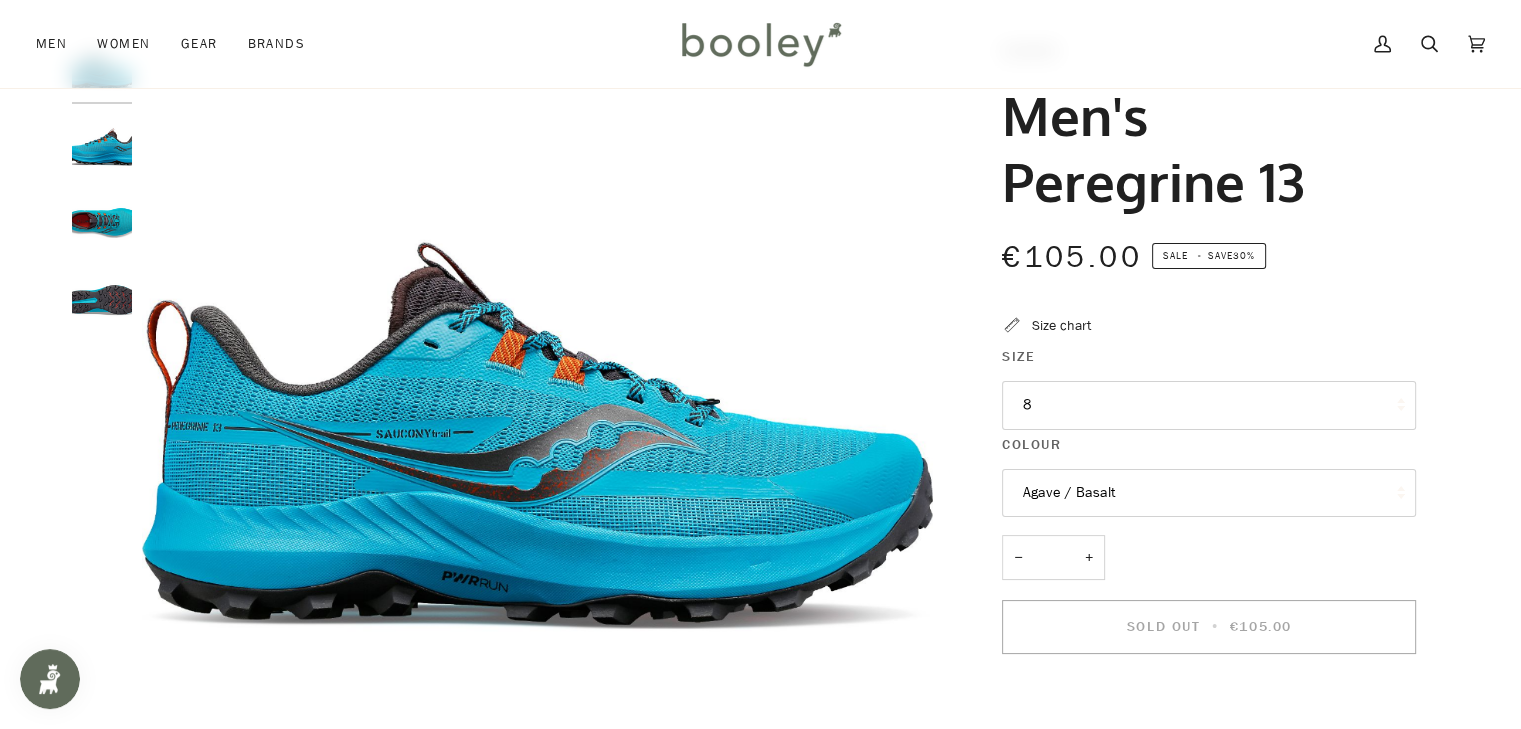 scroll, scrollTop: 200, scrollLeft: 0, axis: vertical 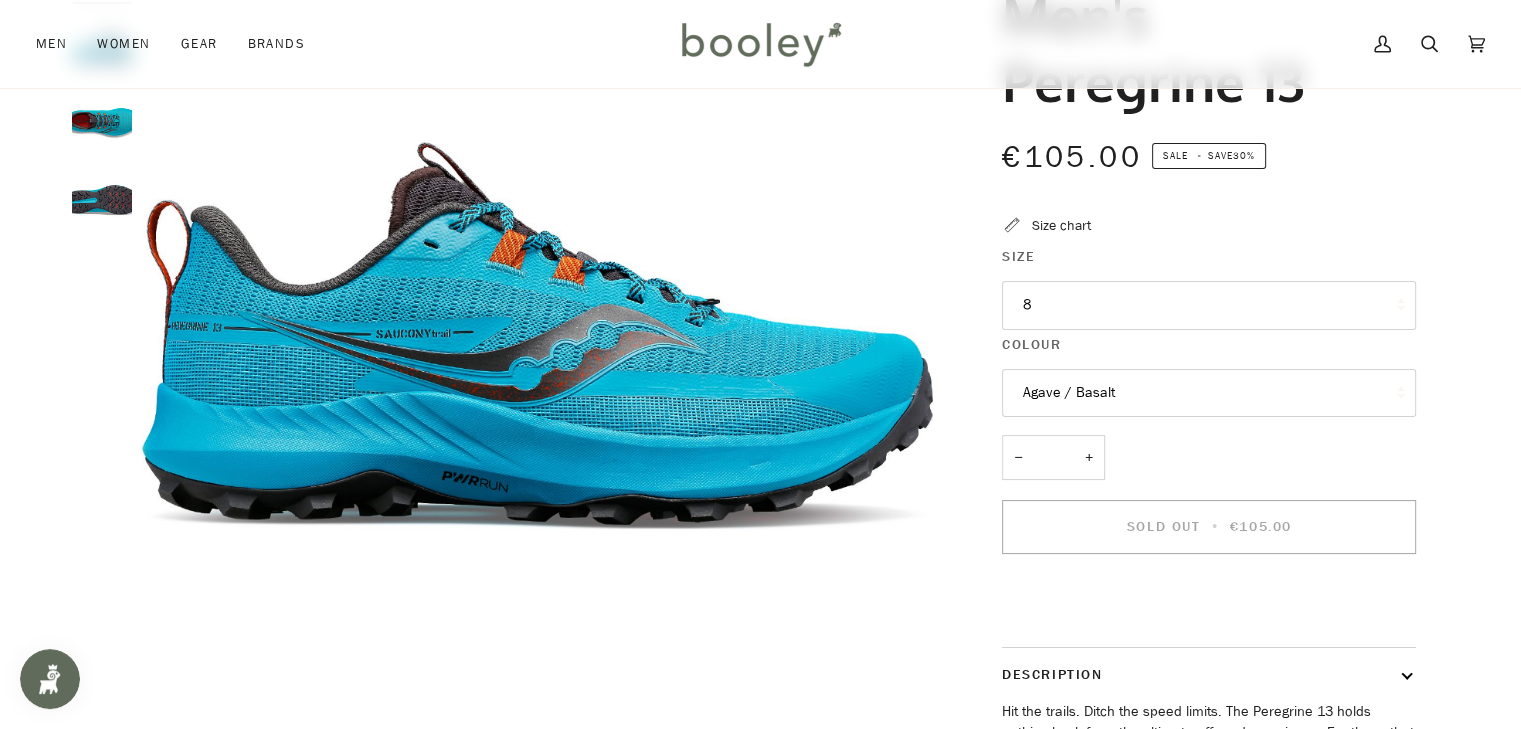 click on "Agave / Basalt" at bounding box center (1209, 393) 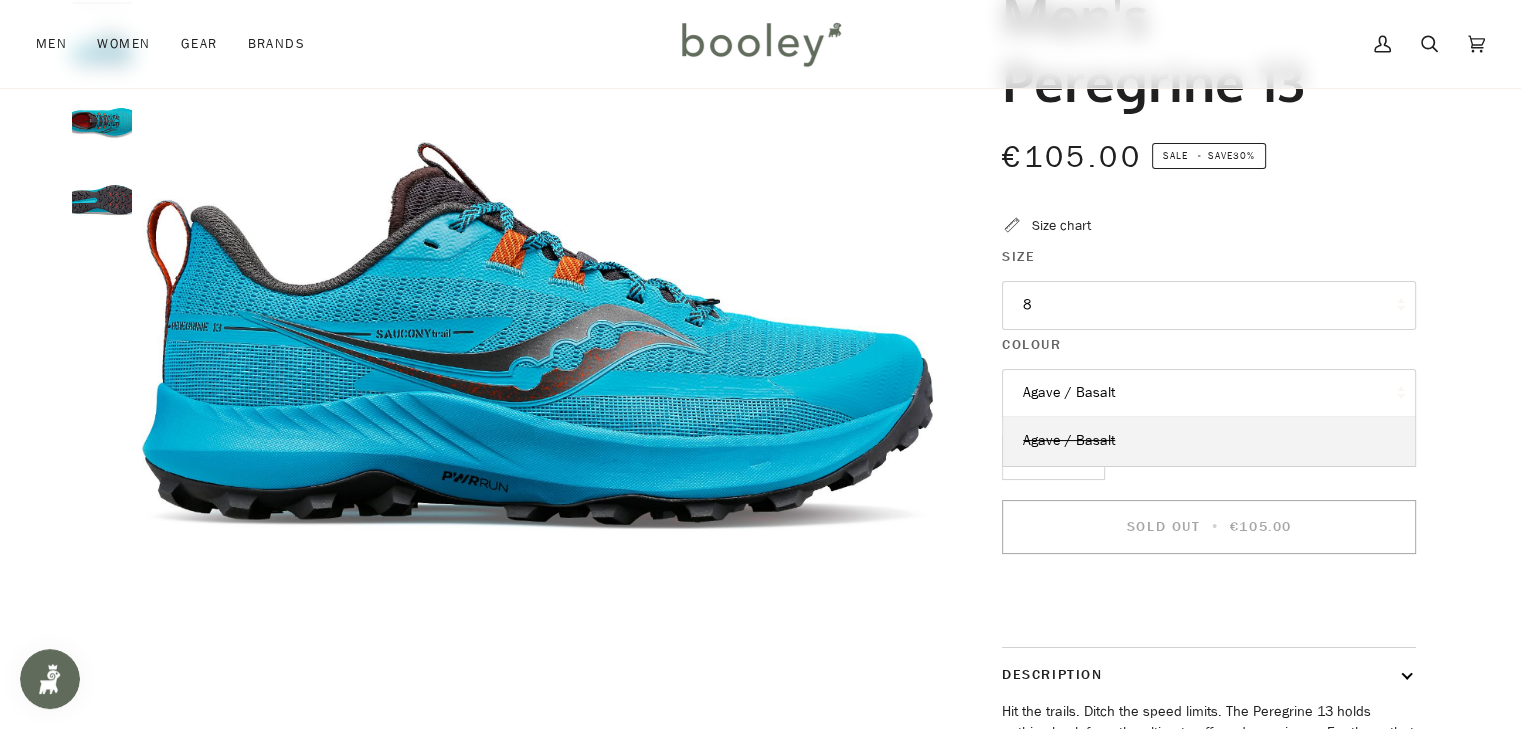 click on "Agave / Basalt" at bounding box center (1209, 393) 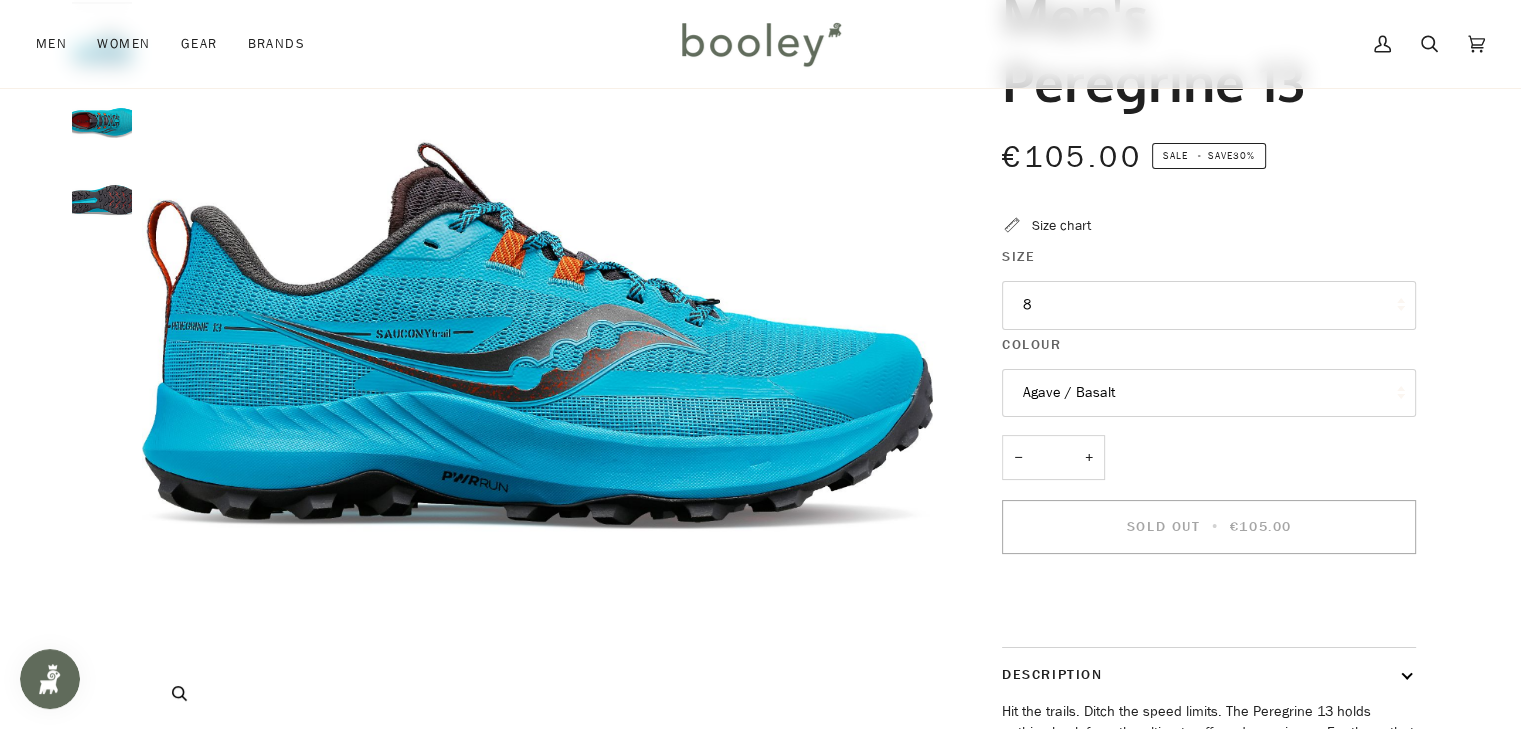 click at bounding box center [537, 335] 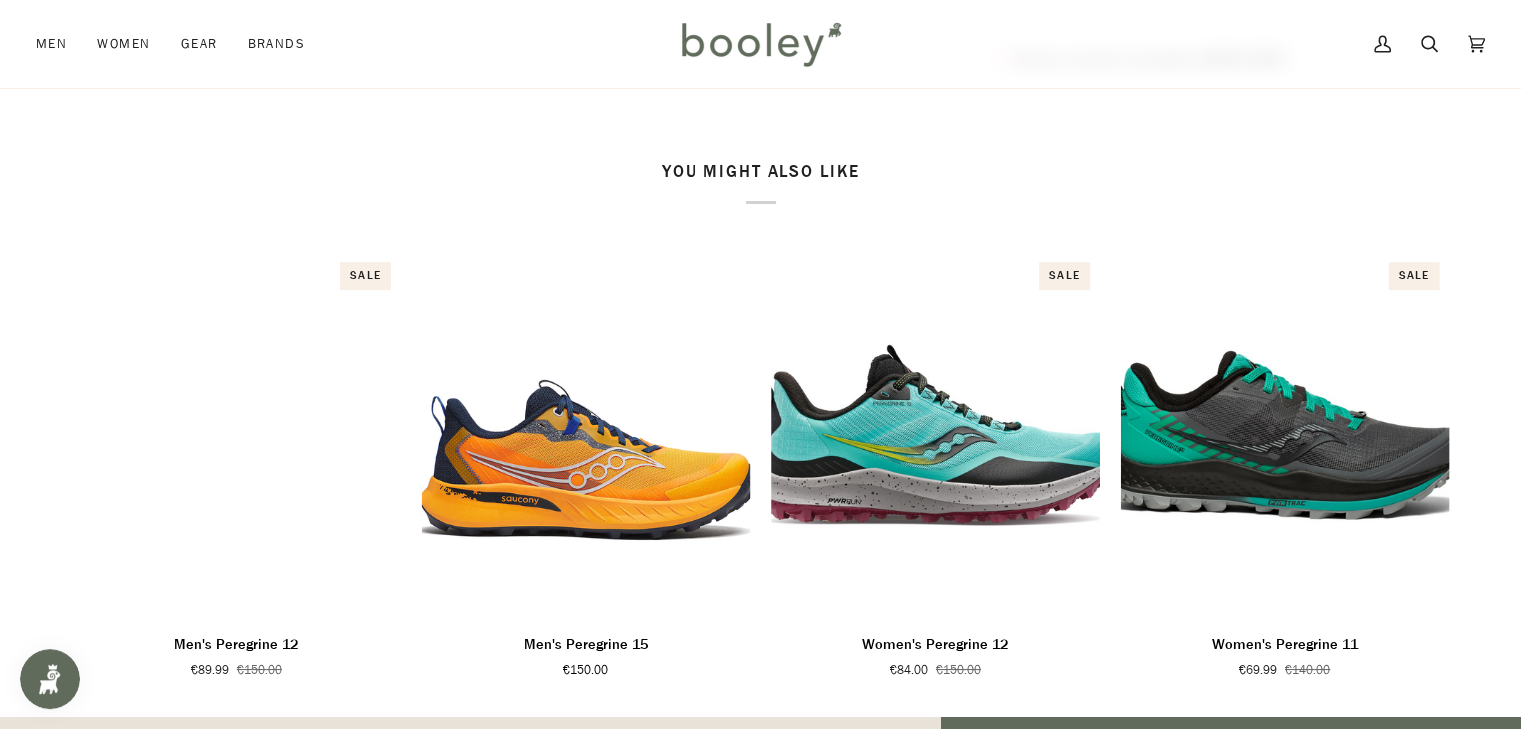 scroll, scrollTop: 1100, scrollLeft: 0, axis: vertical 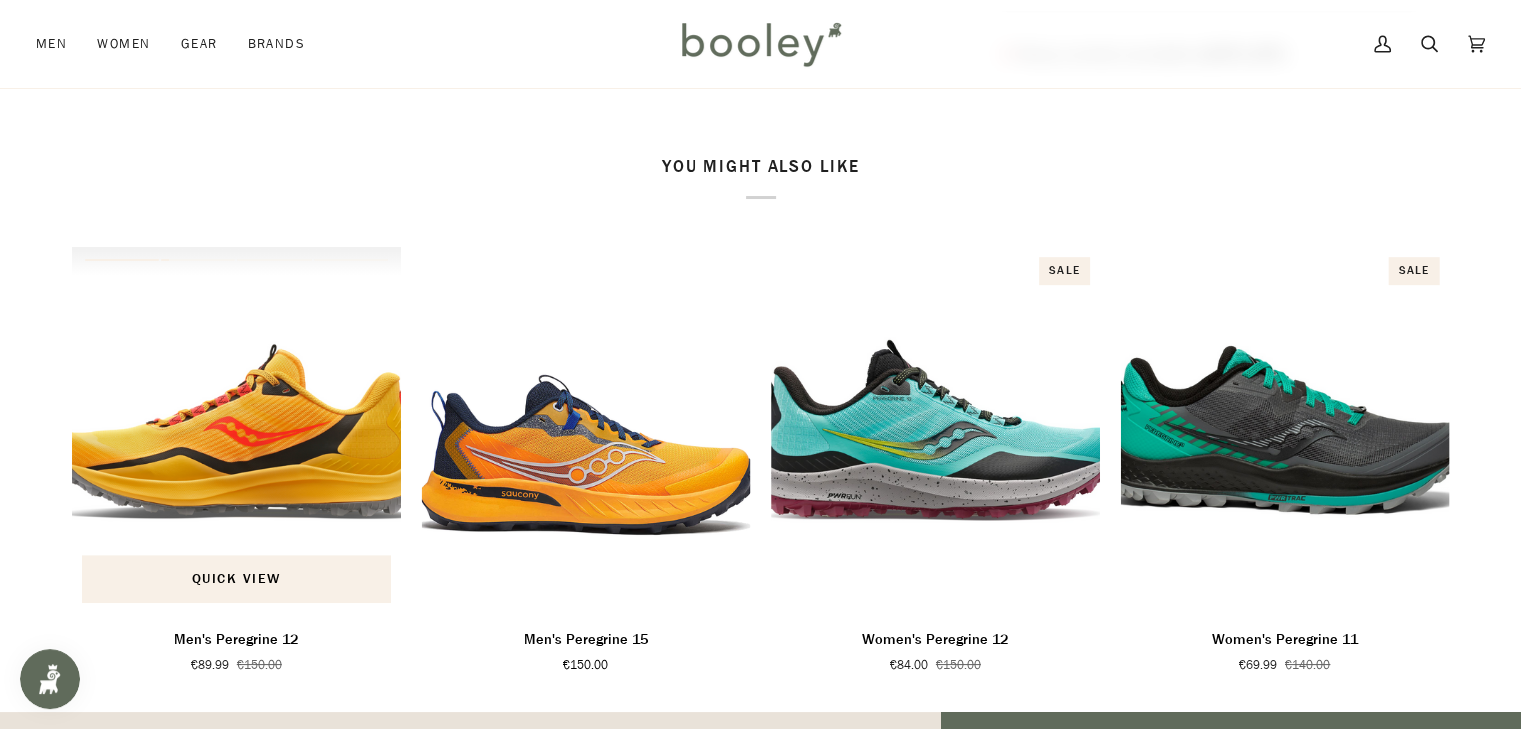 click at bounding box center [237, 430] 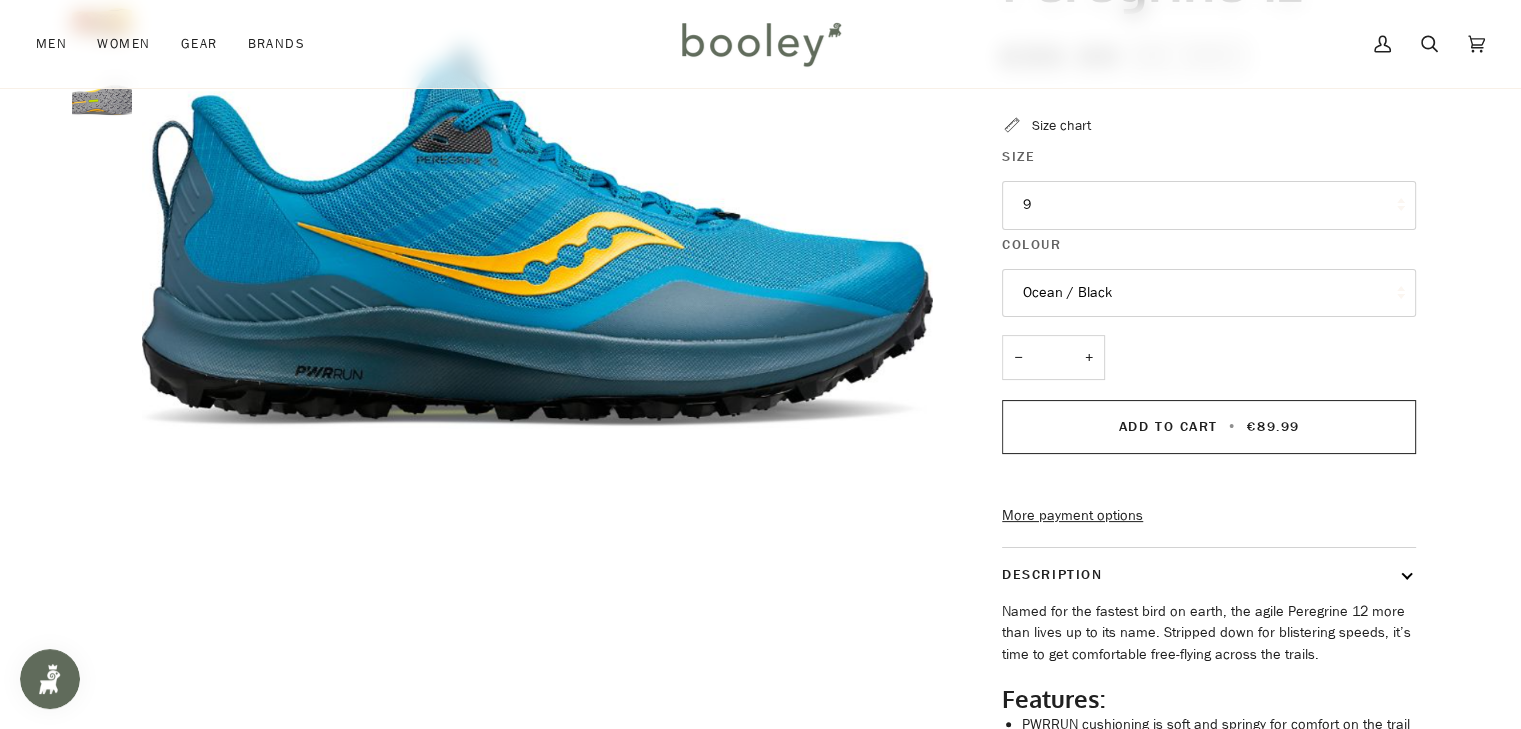 scroll, scrollTop: 0, scrollLeft: 0, axis: both 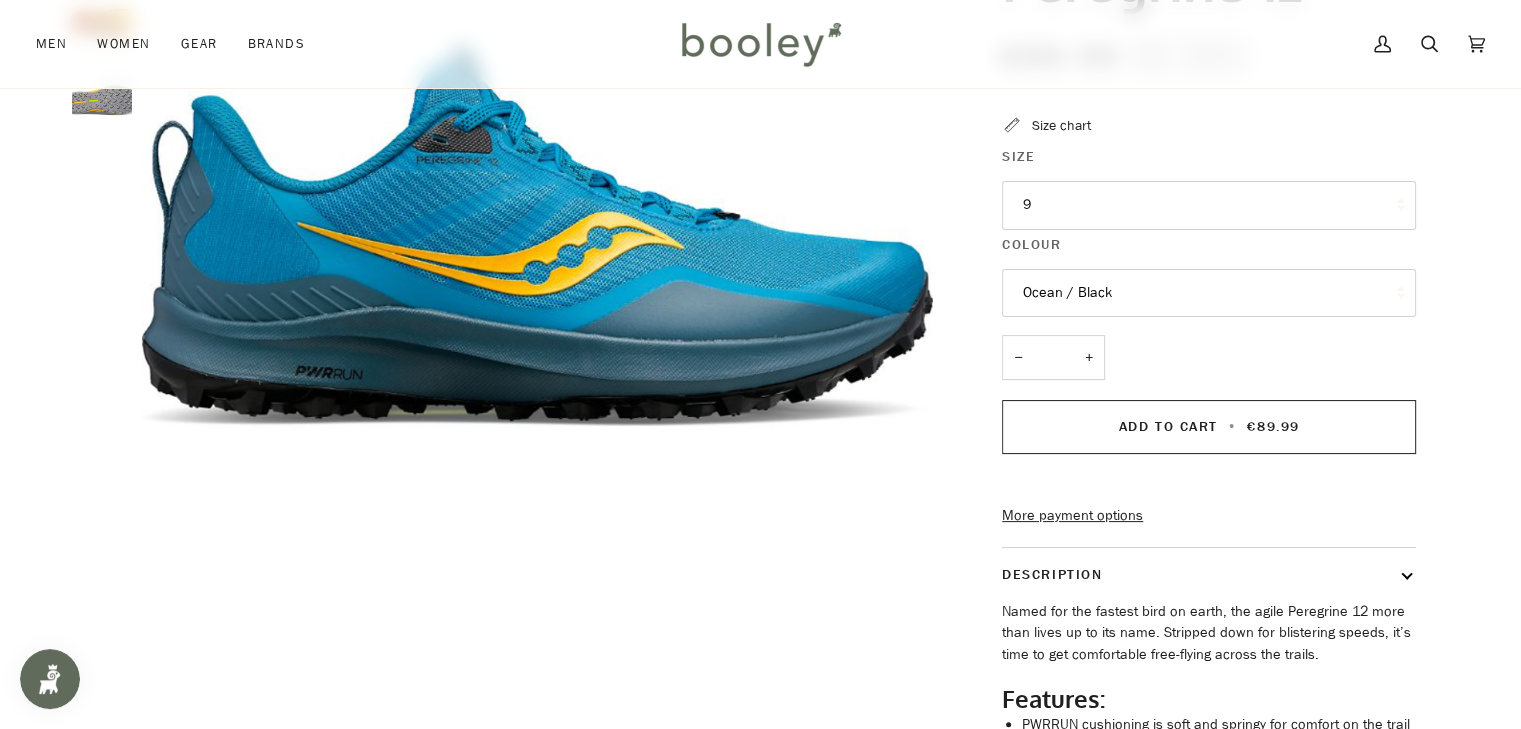 click on "9" at bounding box center [1209, 205] 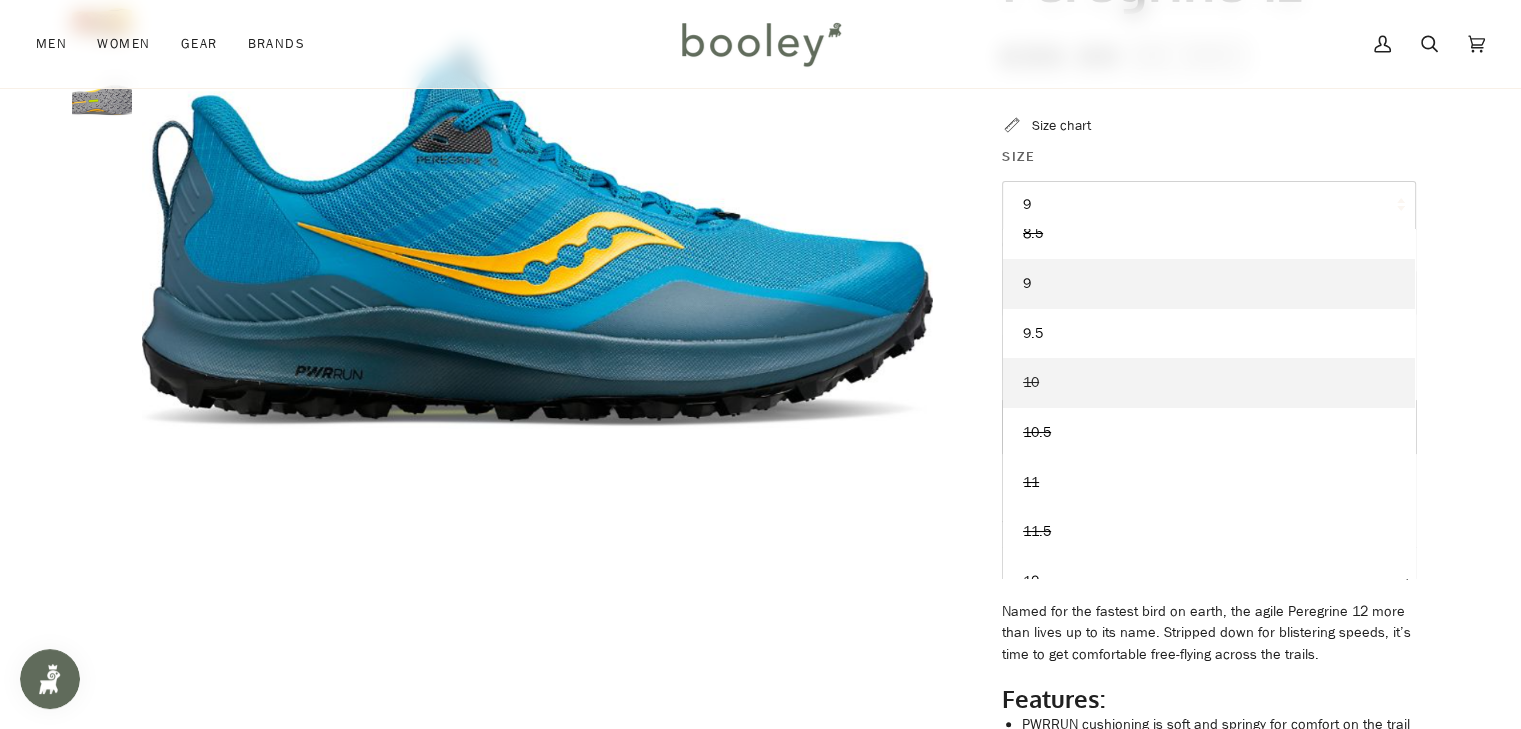 scroll, scrollTop: 97, scrollLeft: 0, axis: vertical 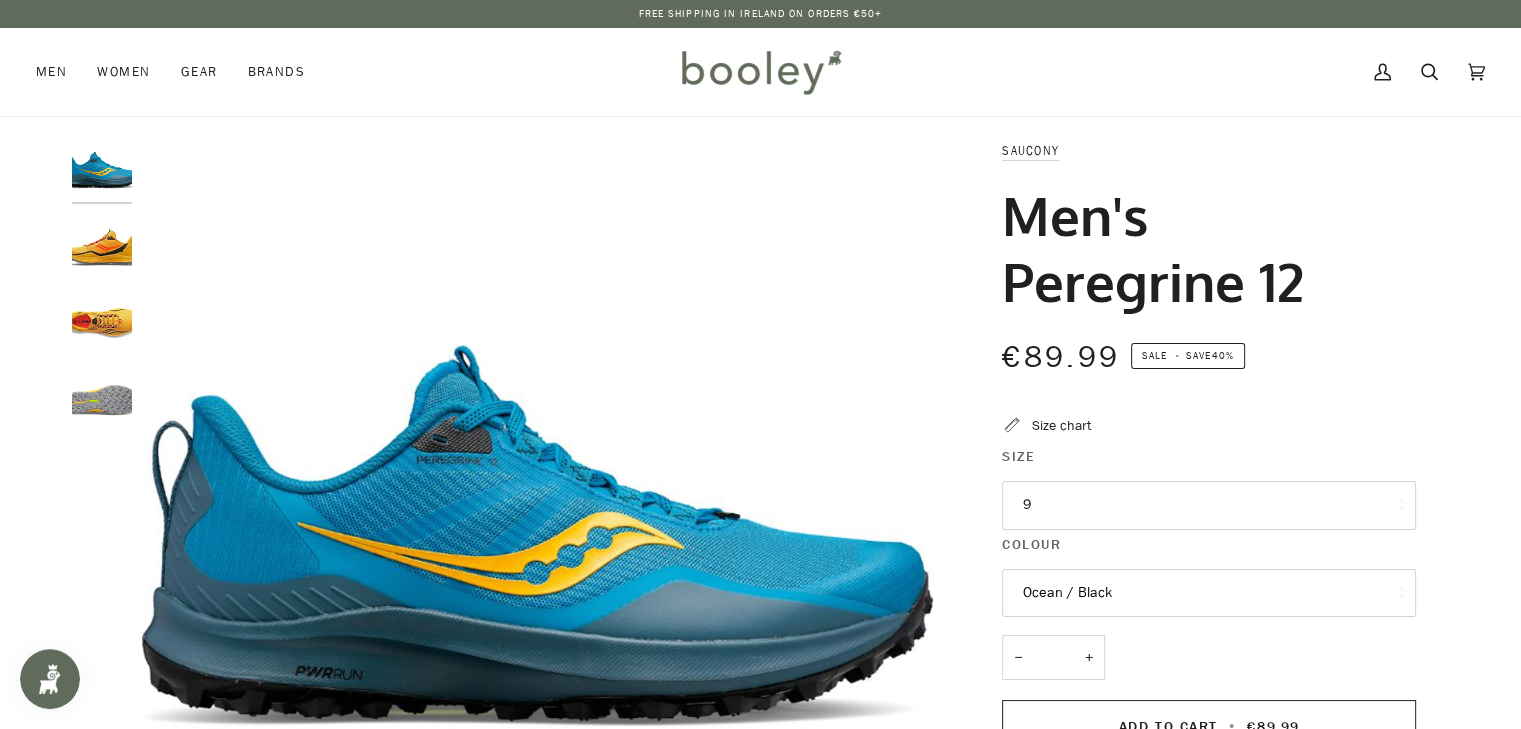click on "€89.99
Sale
•
Save
40%" at bounding box center [1209, 369] 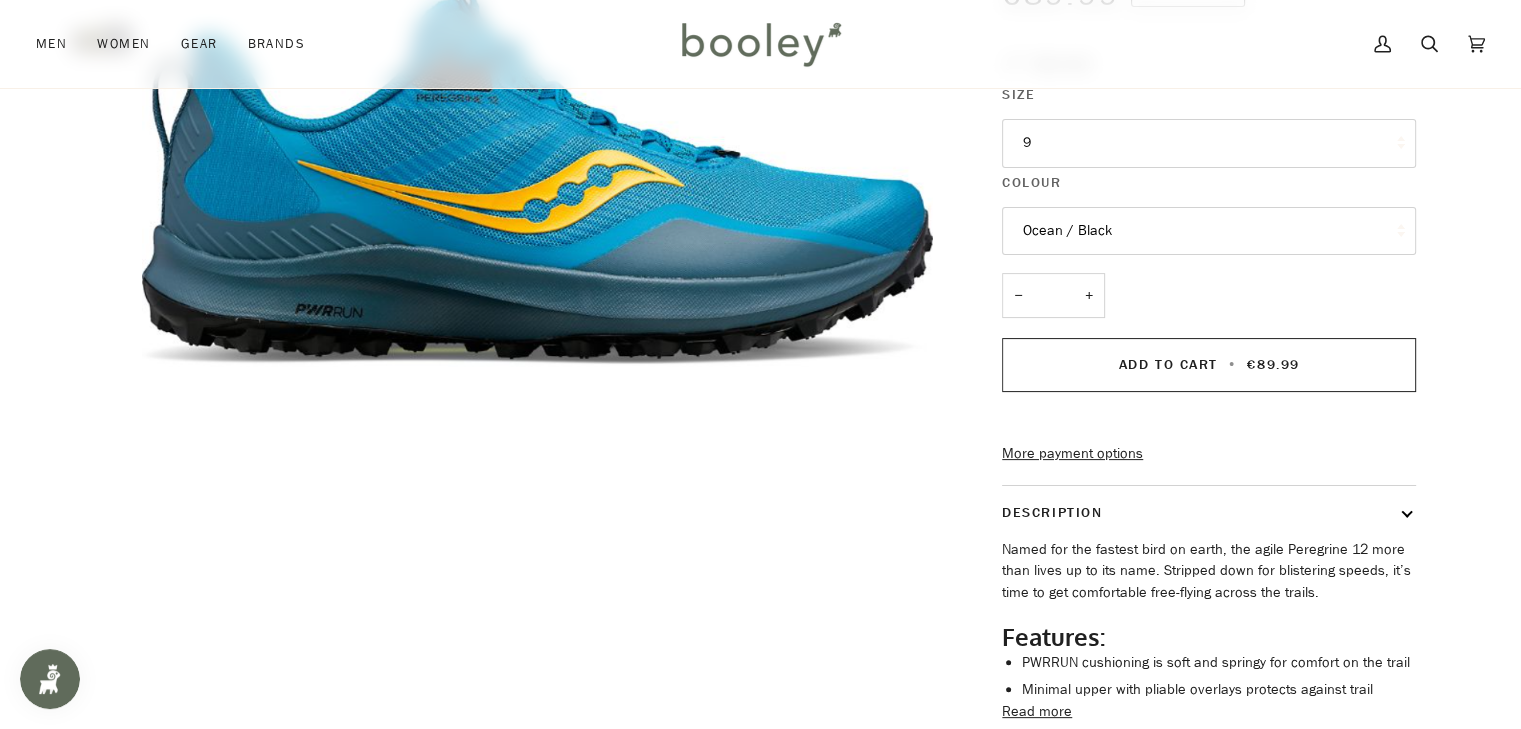 scroll, scrollTop: 200, scrollLeft: 0, axis: vertical 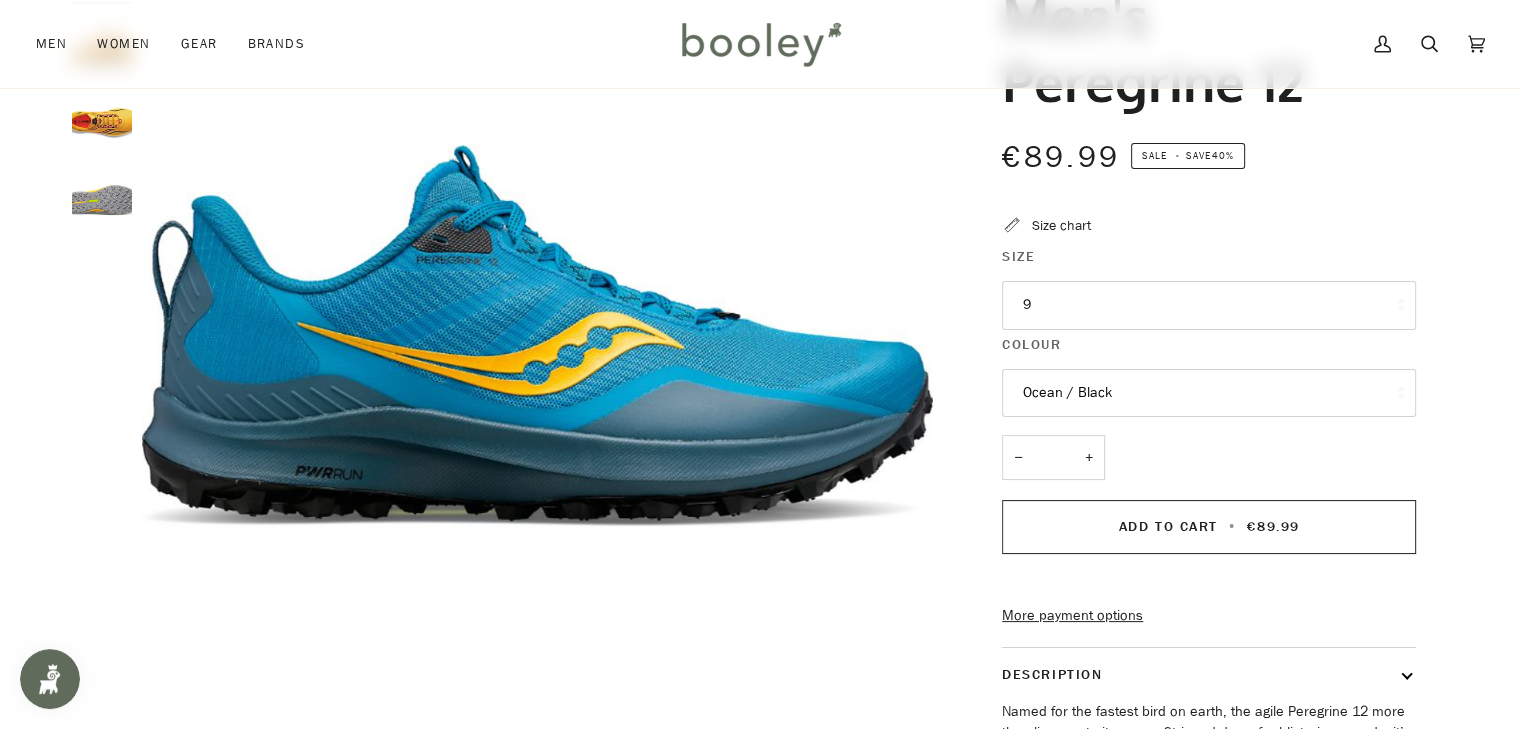 click on "9" at bounding box center [1209, 305] 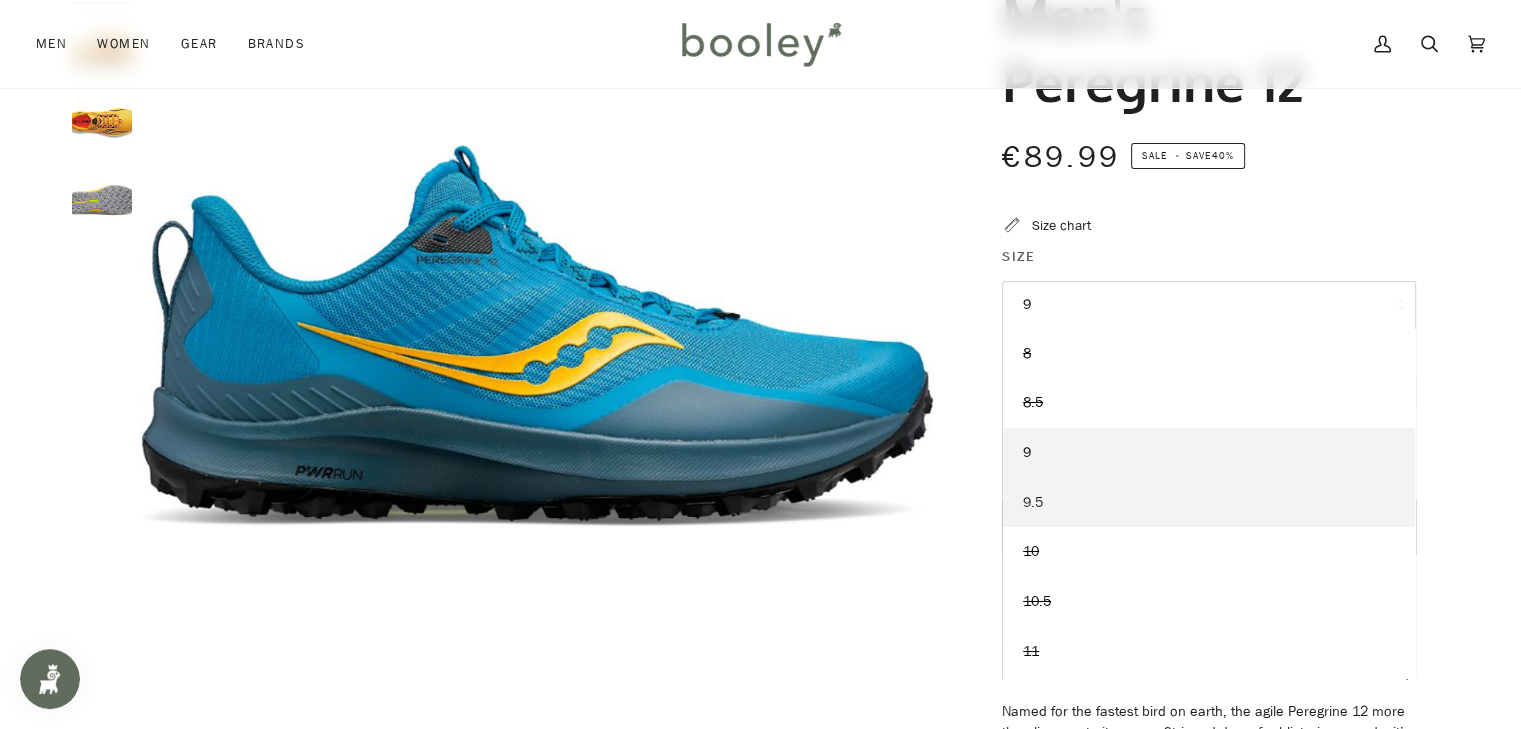 scroll, scrollTop: 97, scrollLeft: 0, axis: vertical 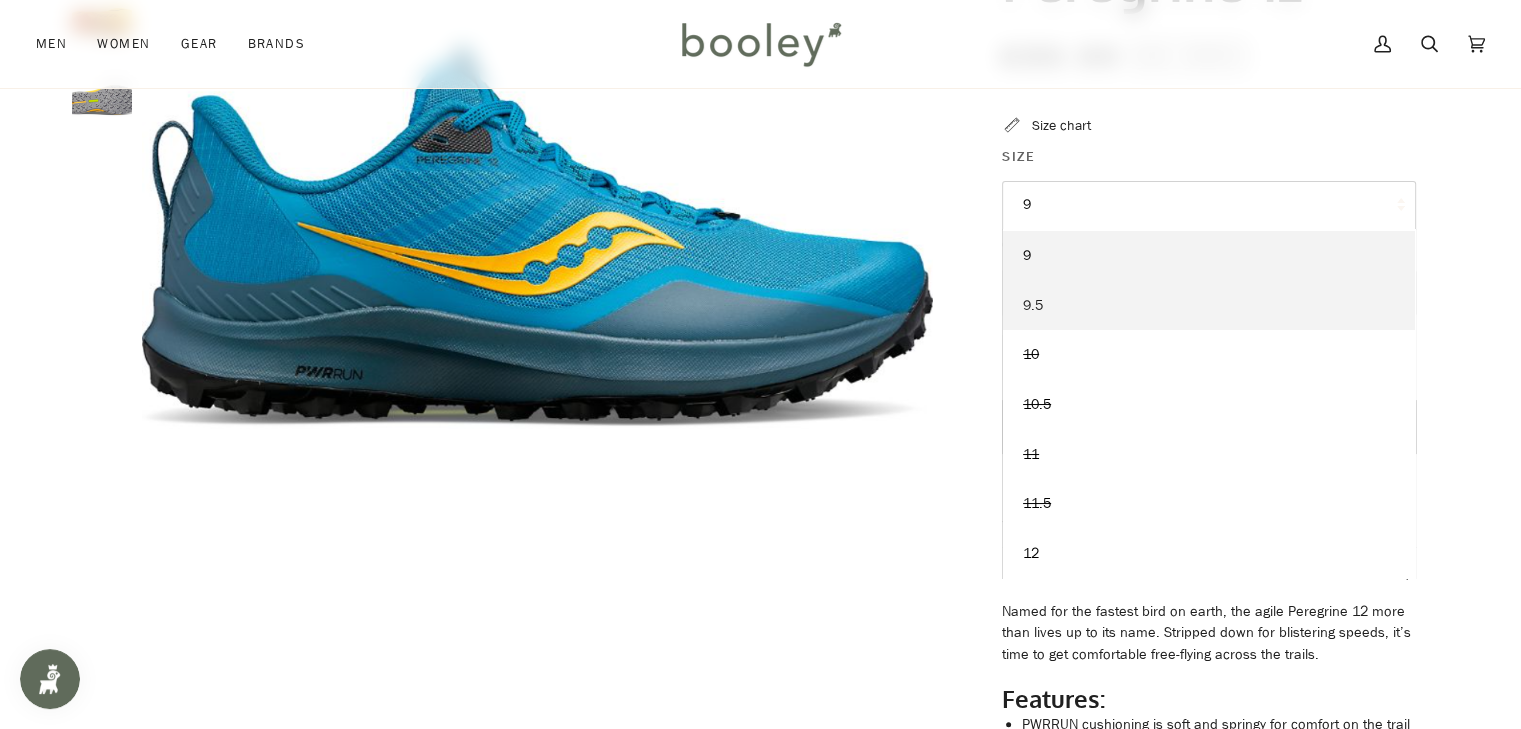 click on "9.5" at bounding box center (1209, 157) 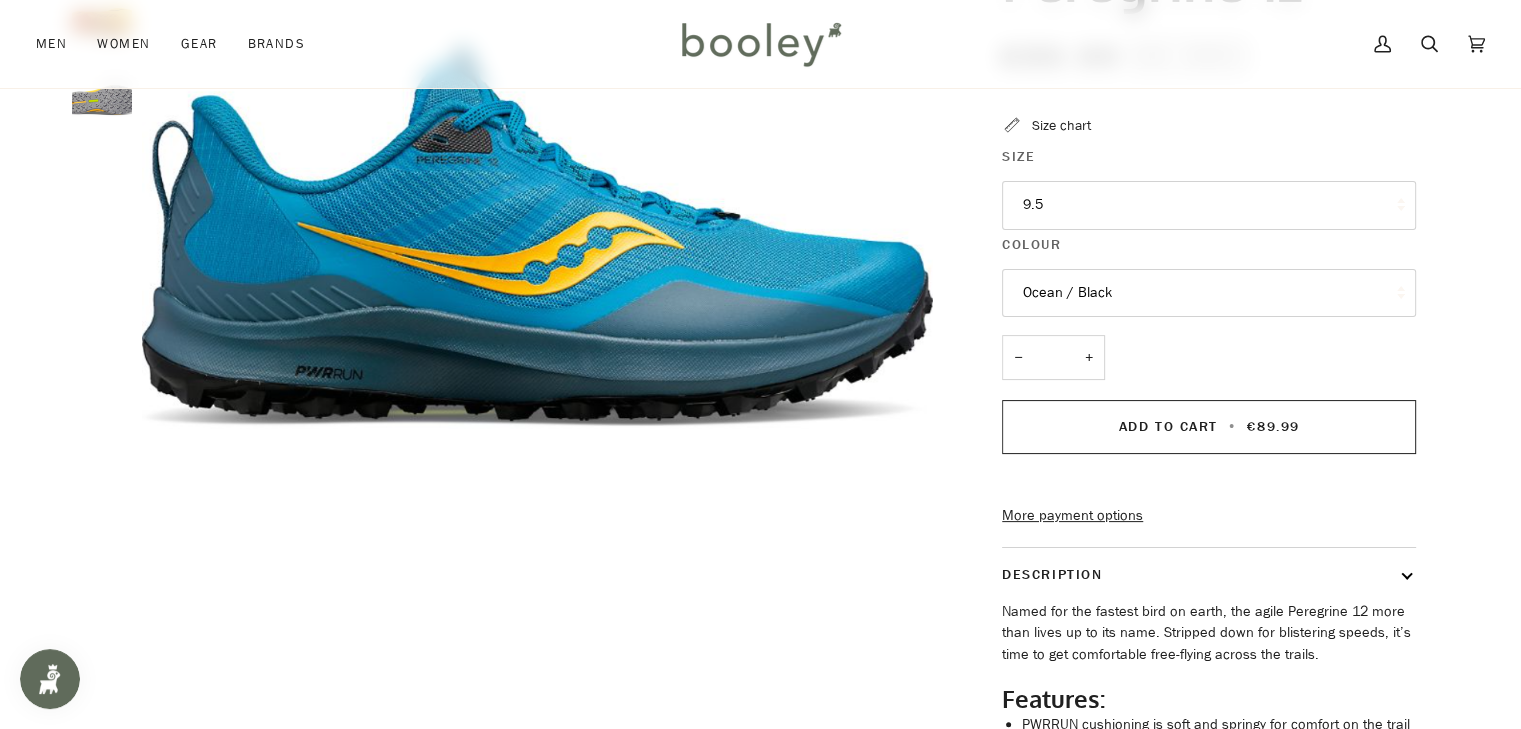 click on "Size chart" at bounding box center [1061, 125] 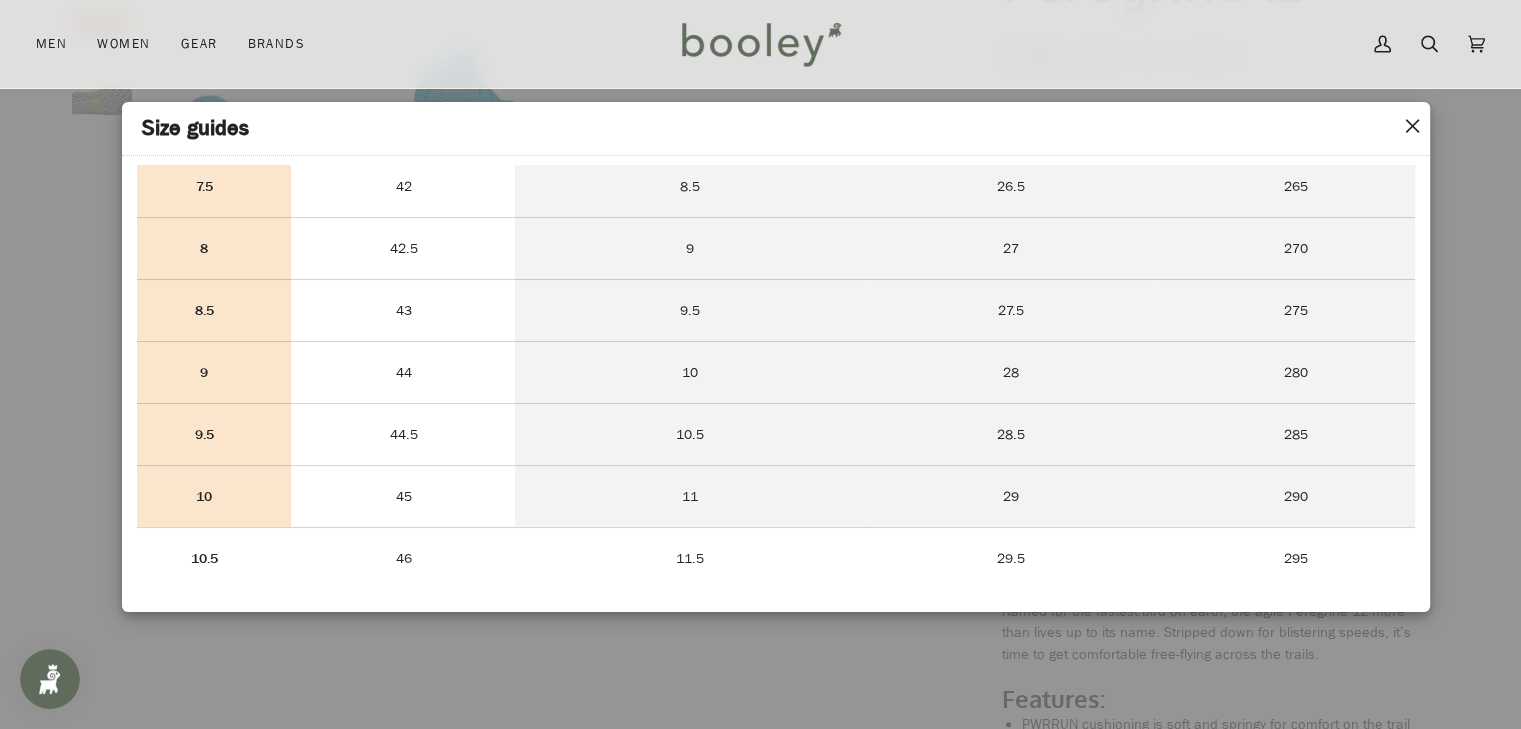 scroll, scrollTop: 700, scrollLeft: 0, axis: vertical 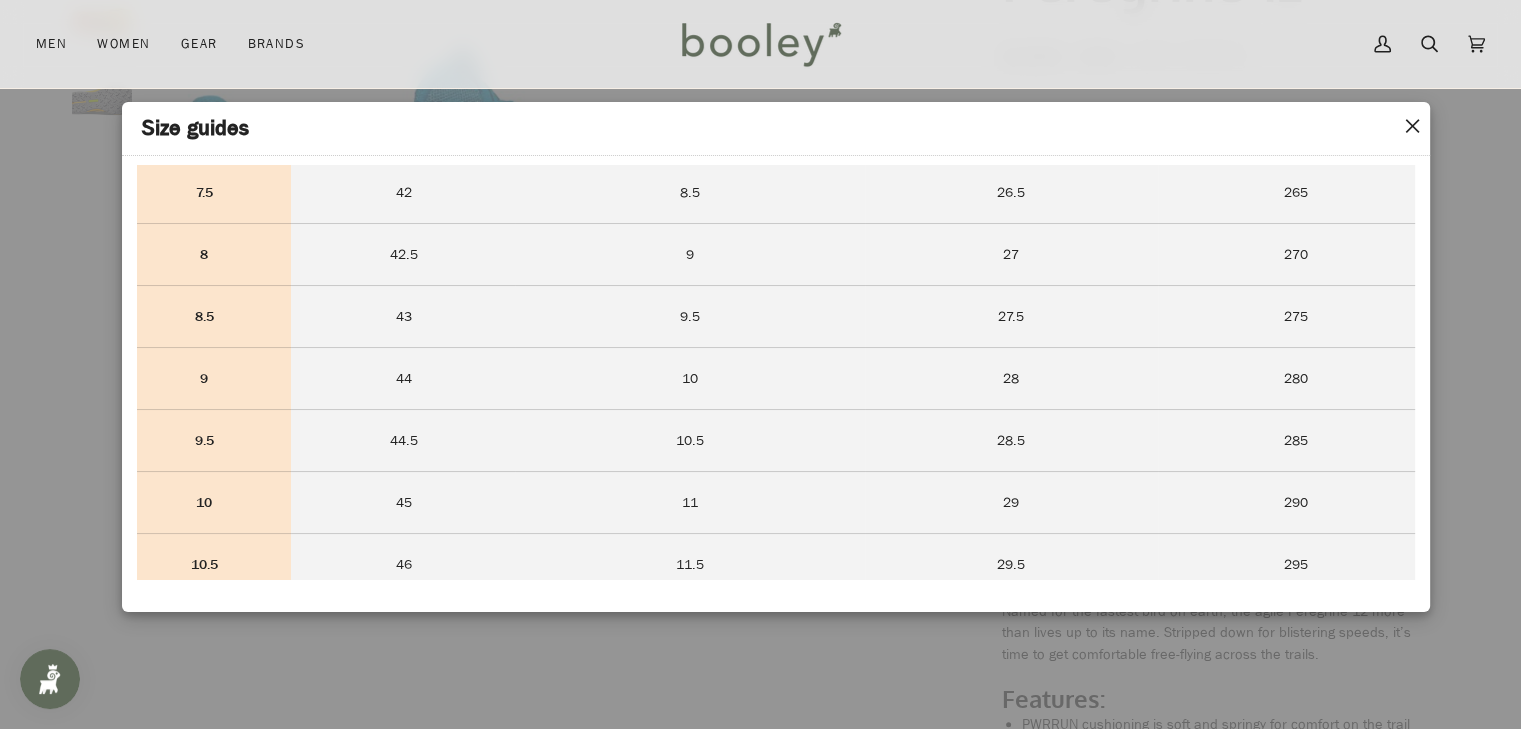 click on "✕" at bounding box center [1412, 127] 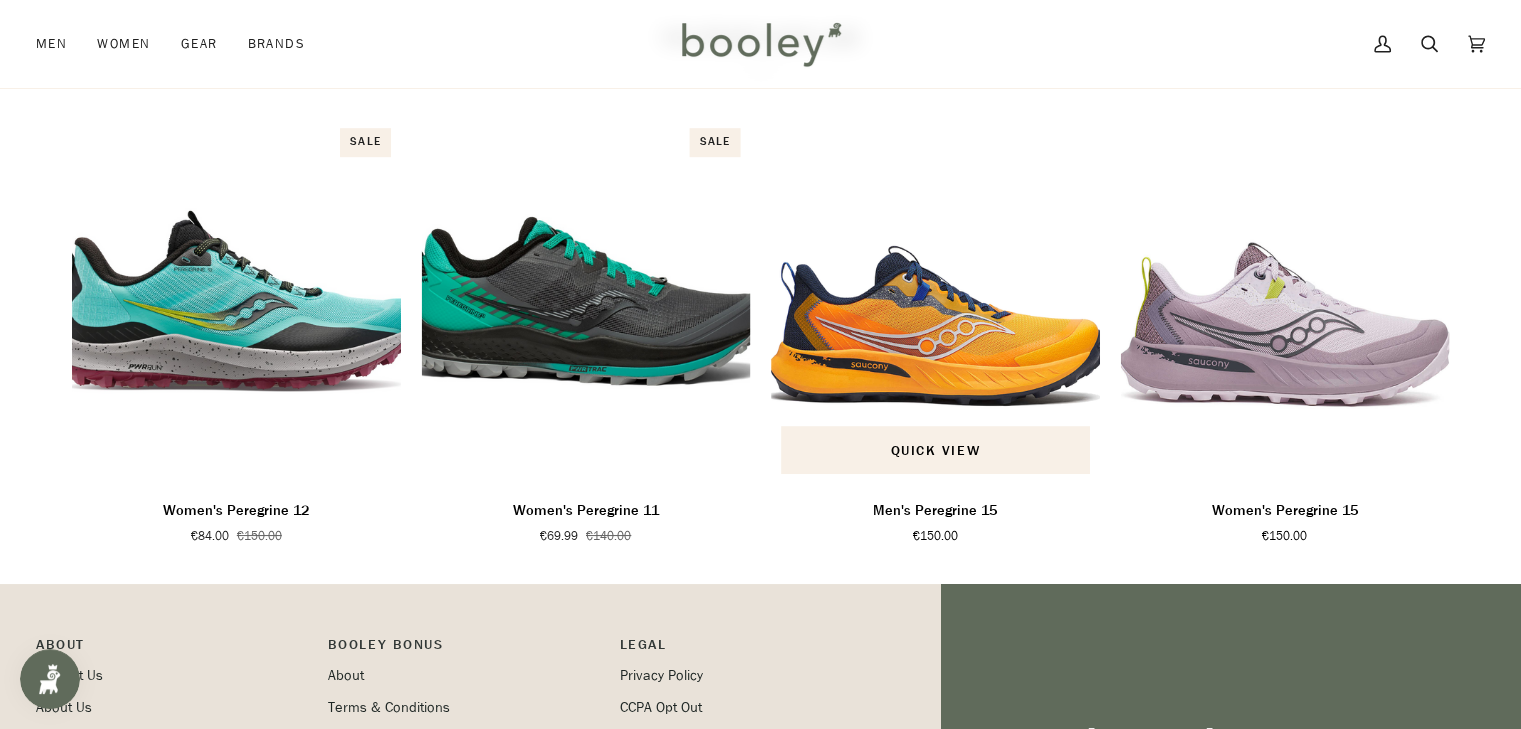 scroll, scrollTop: 1300, scrollLeft: 0, axis: vertical 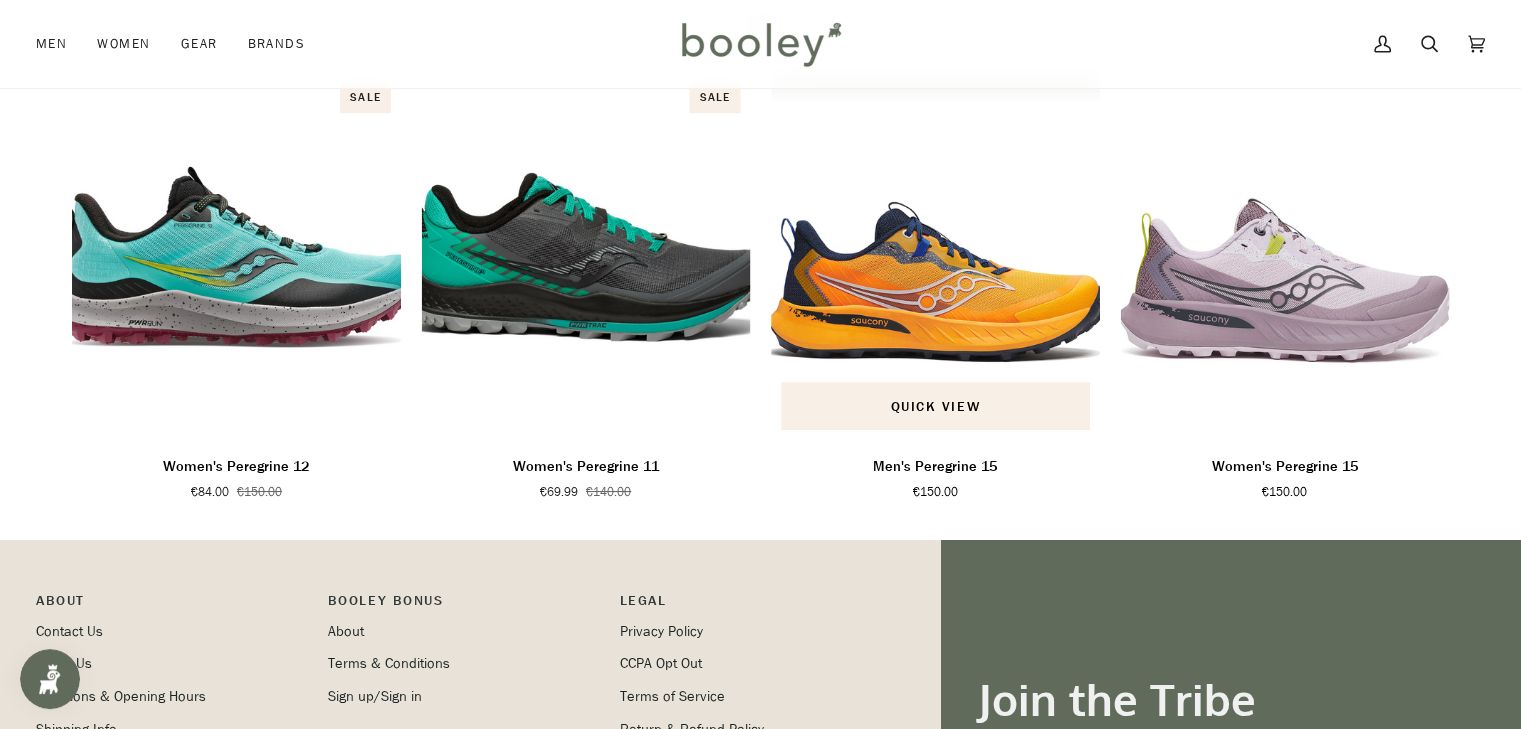 click at bounding box center [936, 257] 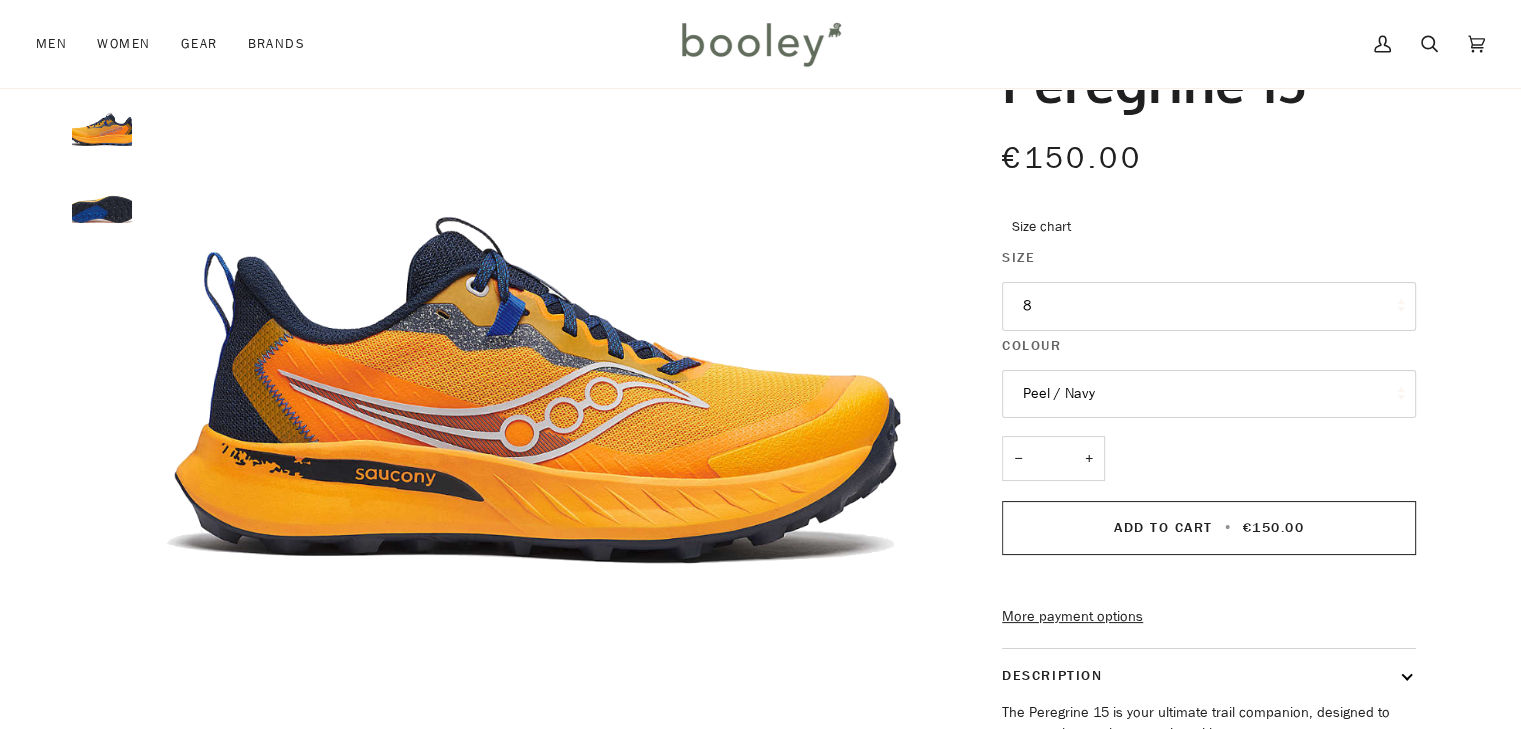 scroll, scrollTop: 200, scrollLeft: 0, axis: vertical 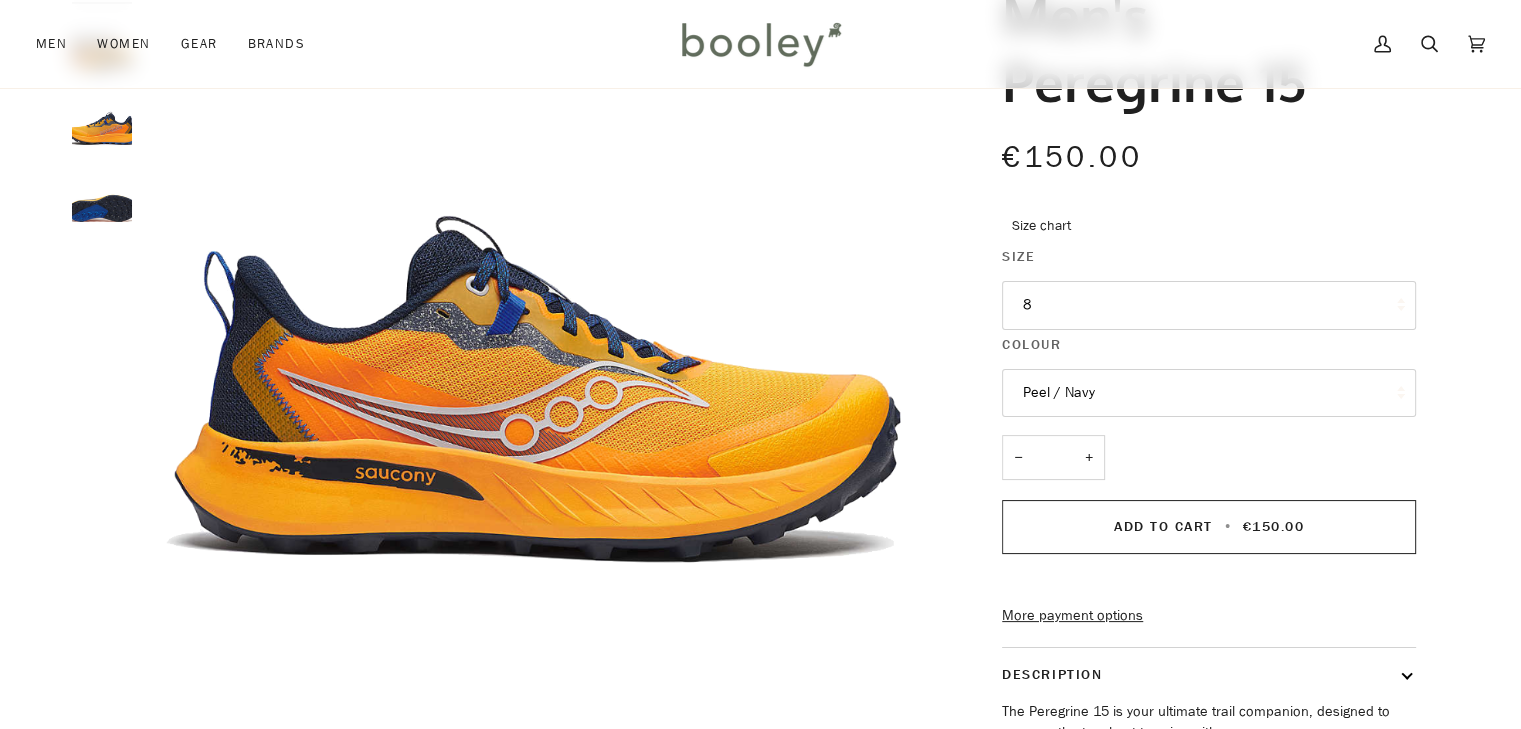 click on "8" at bounding box center [1209, 305] 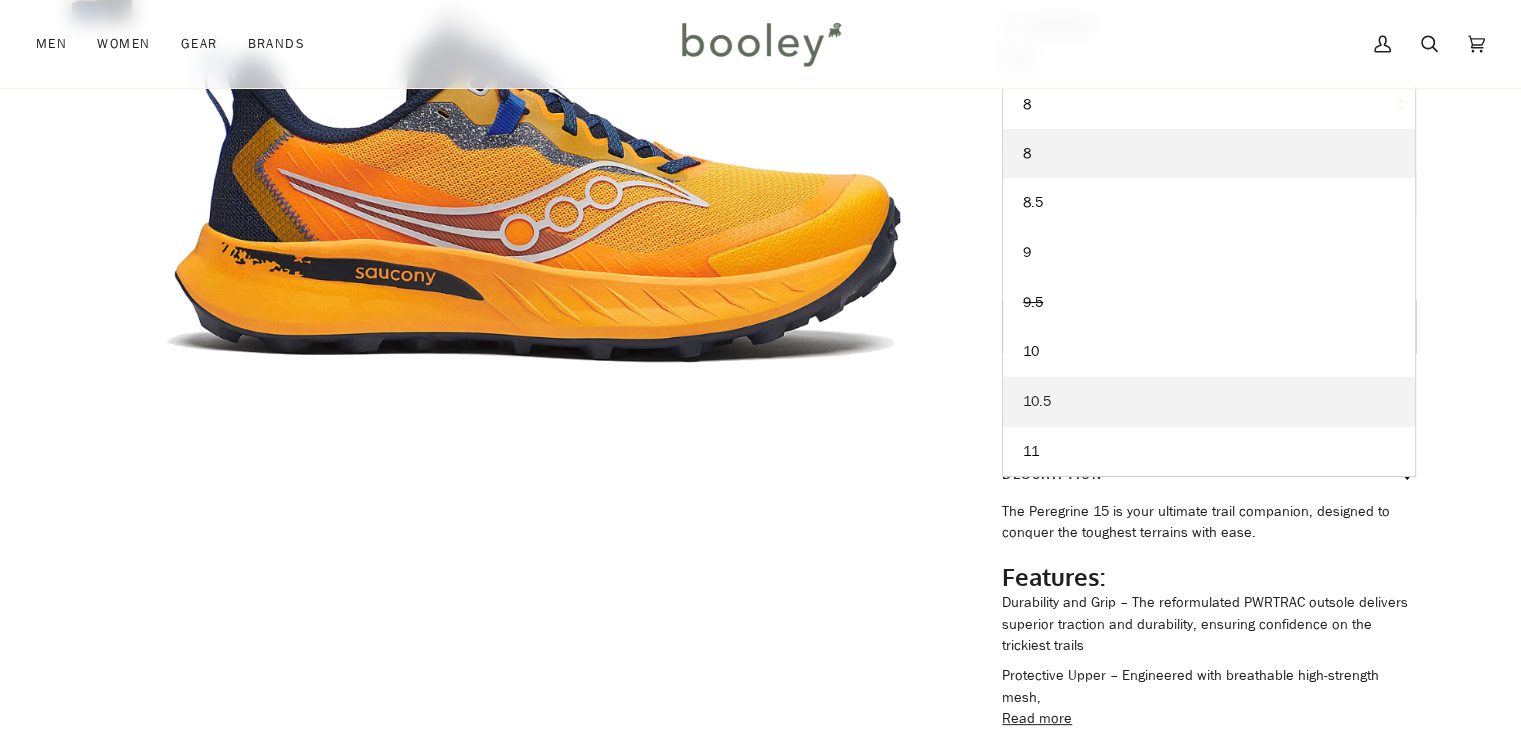scroll, scrollTop: 0, scrollLeft: 0, axis: both 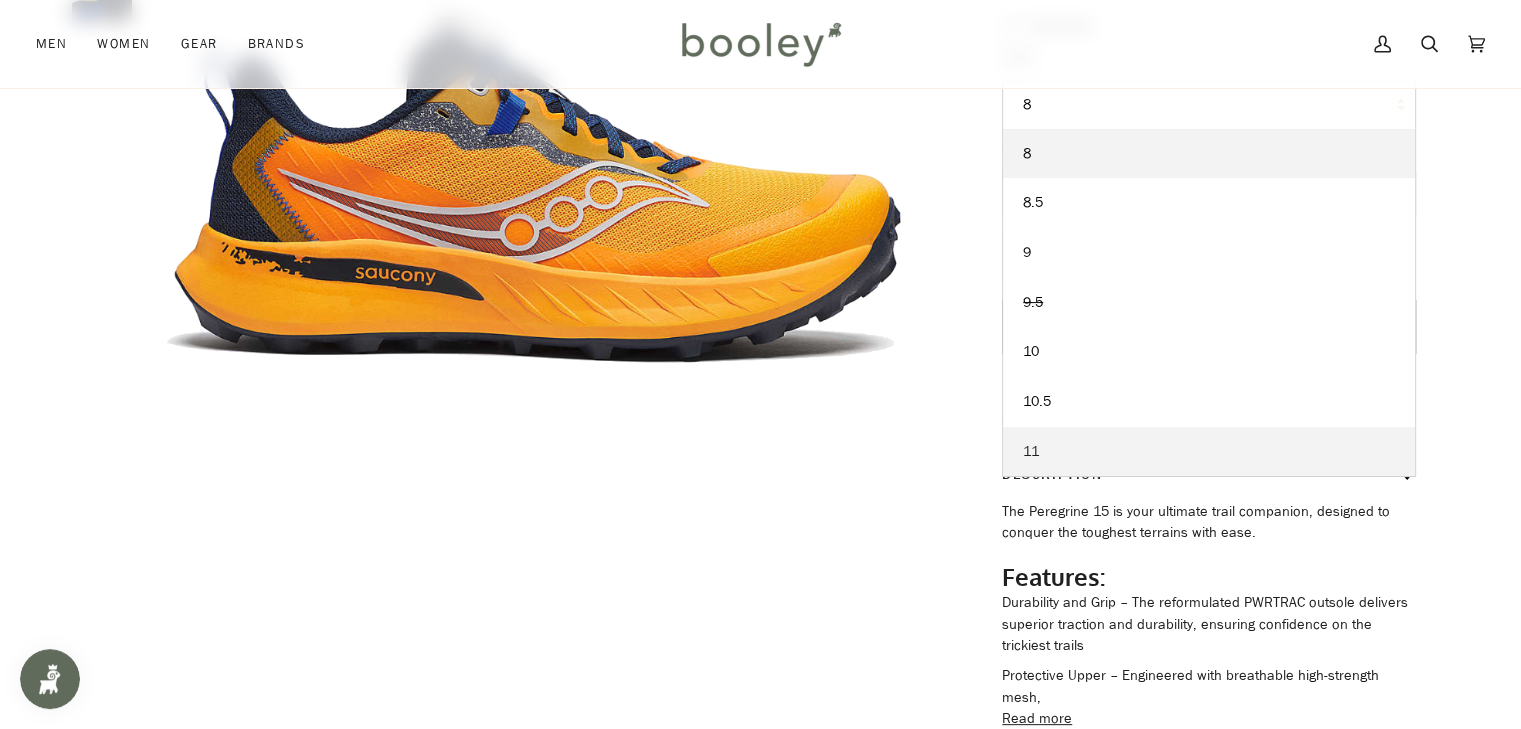 click on "11" at bounding box center (1209, 154) 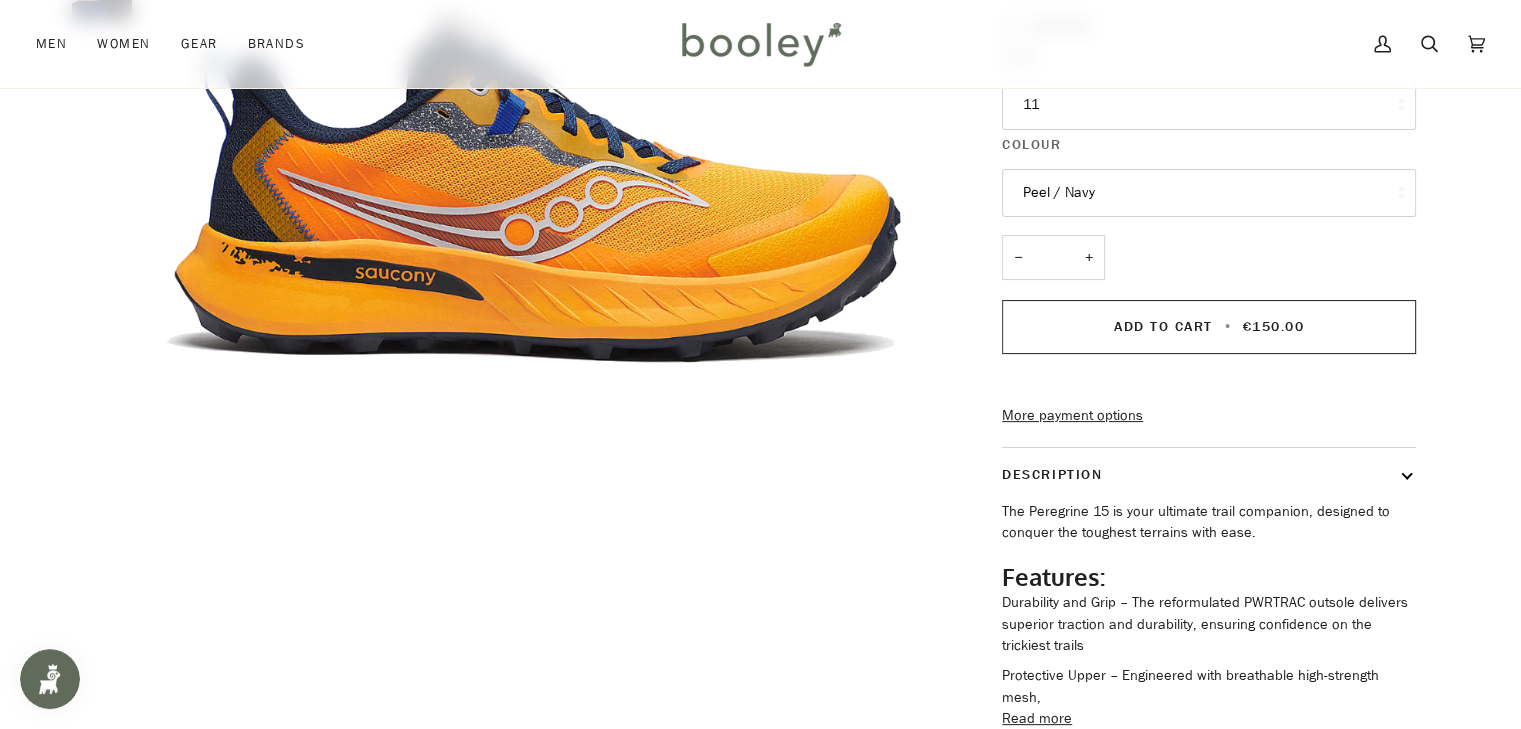 scroll, scrollTop: 300, scrollLeft: 0, axis: vertical 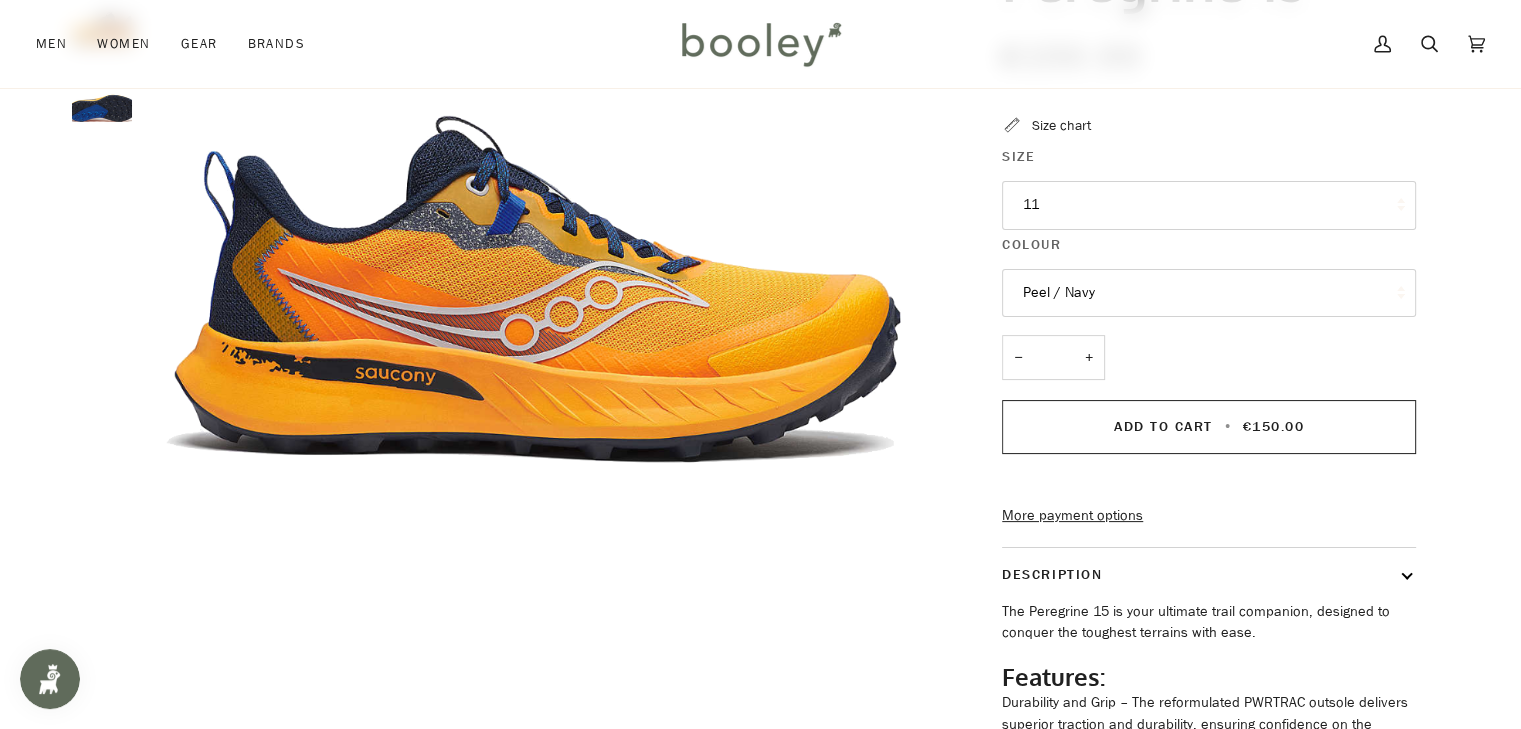 click on "Peel / Navy" at bounding box center [1209, 293] 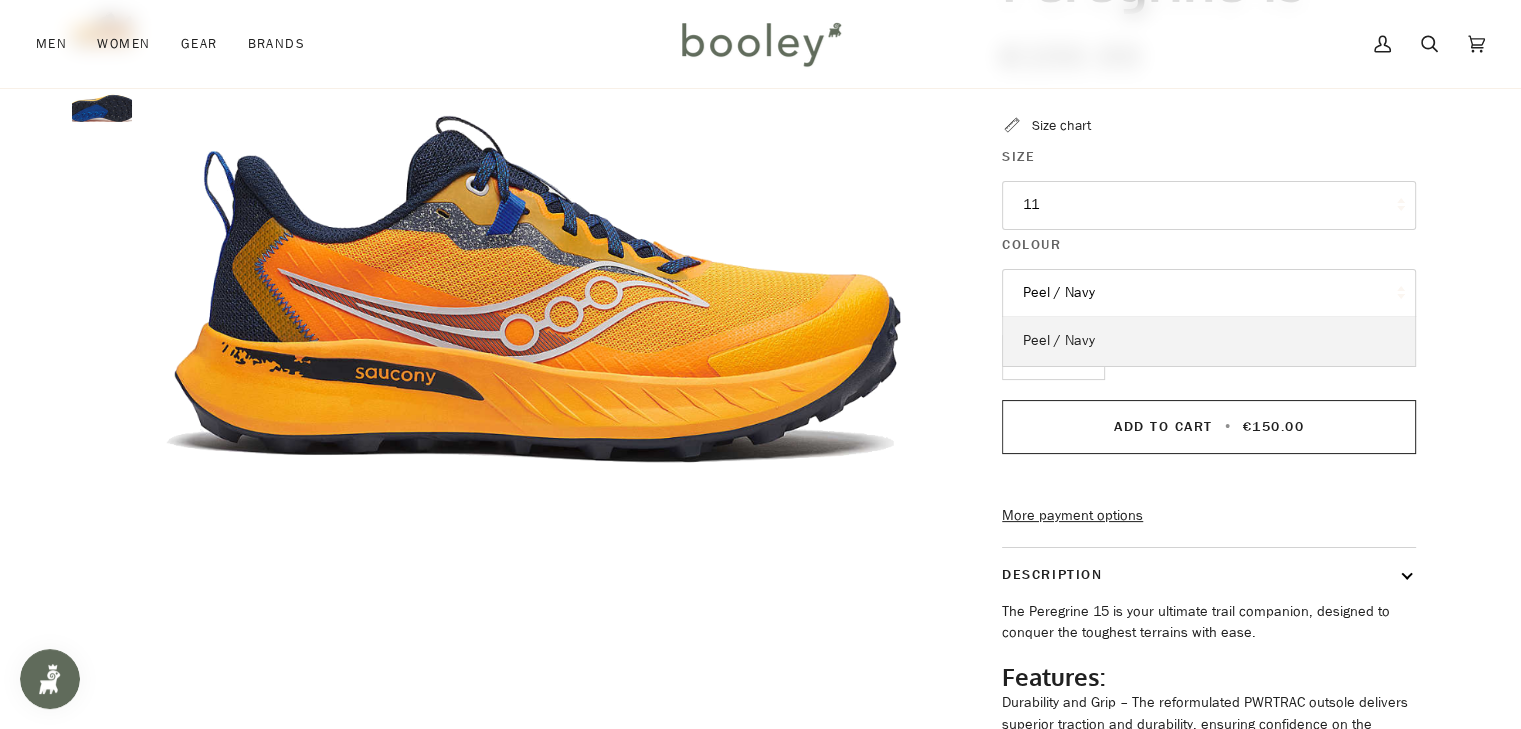click on "Peel / Navy" at bounding box center (1209, 341) 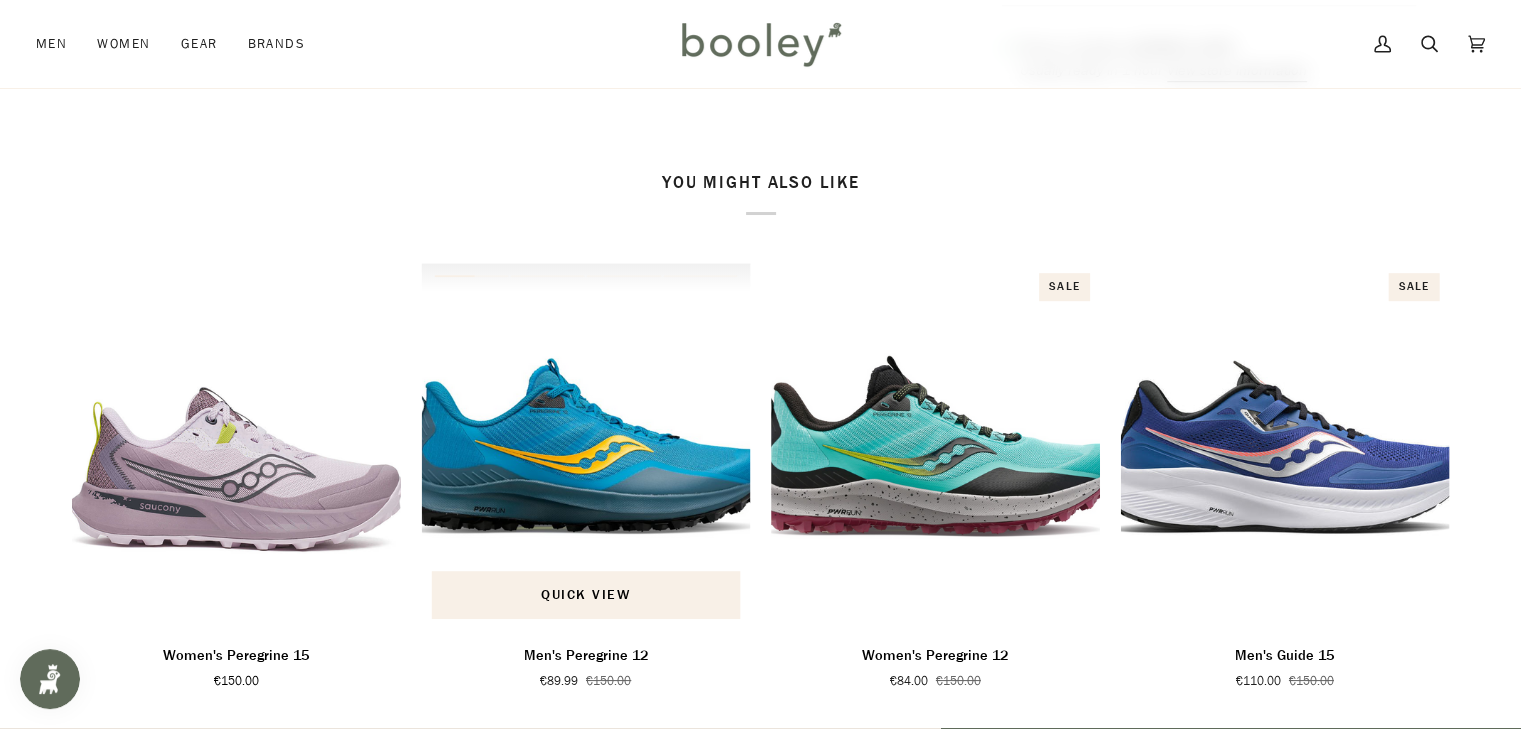 scroll, scrollTop: 1200, scrollLeft: 0, axis: vertical 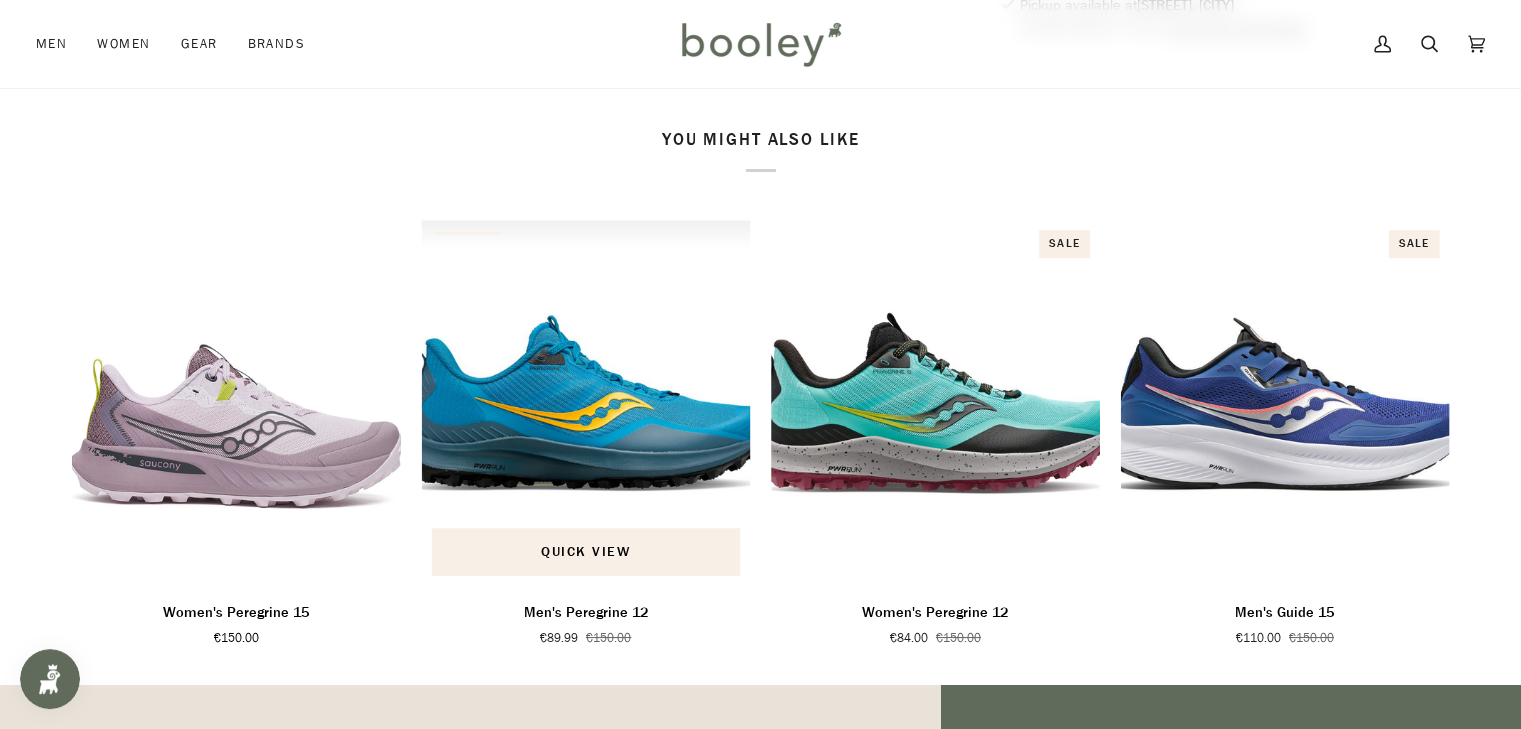 click at bounding box center [586, 403] 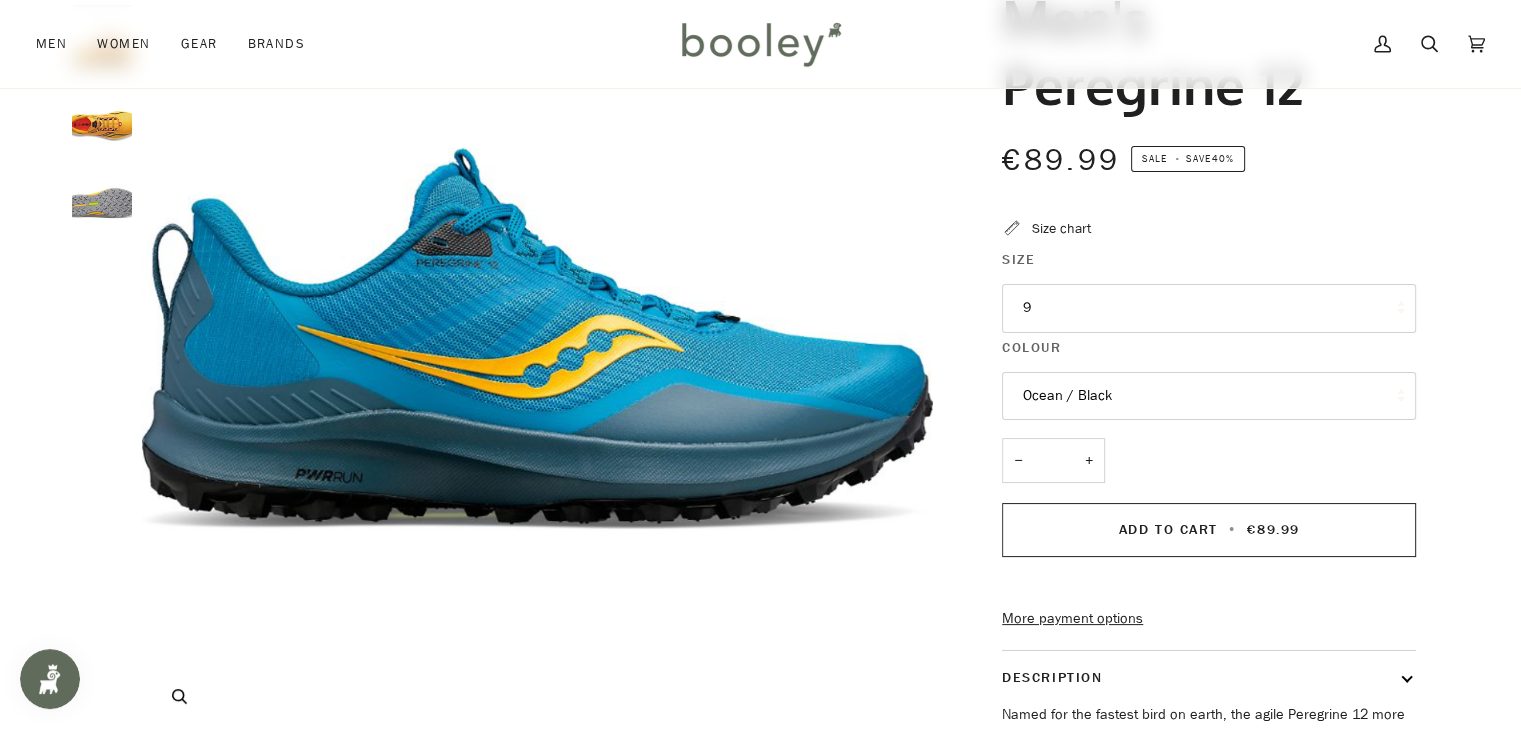 scroll, scrollTop: 0, scrollLeft: 0, axis: both 